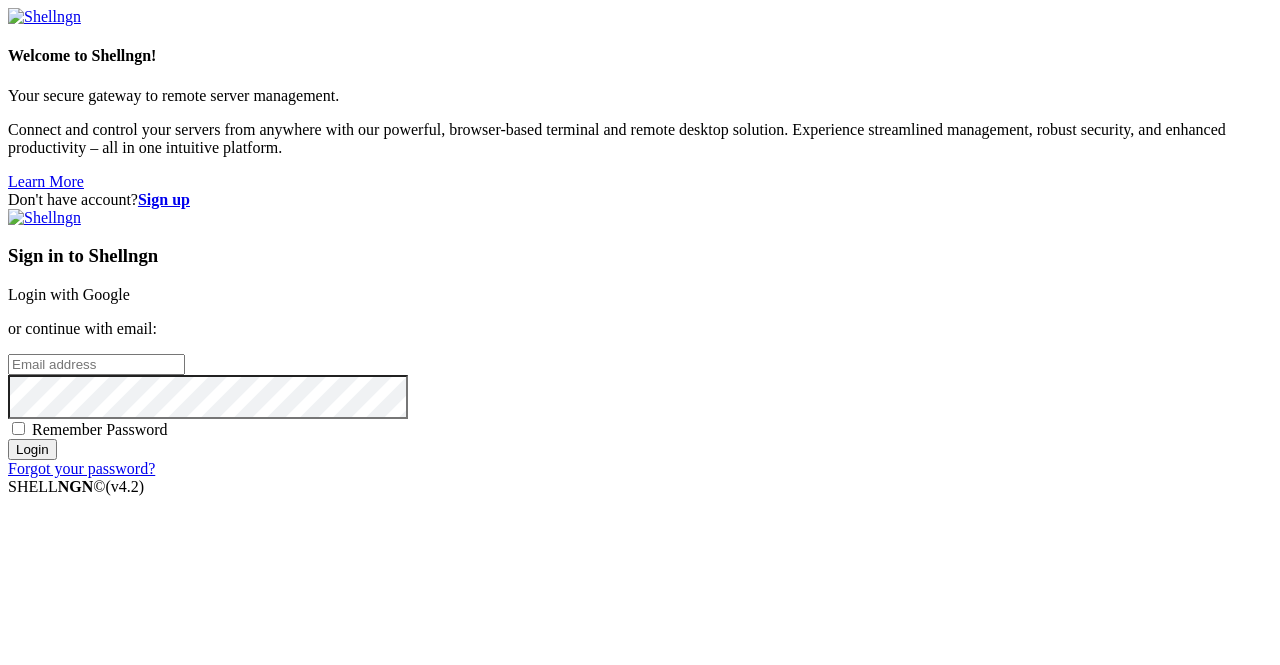 scroll, scrollTop: 0, scrollLeft: 0, axis: both 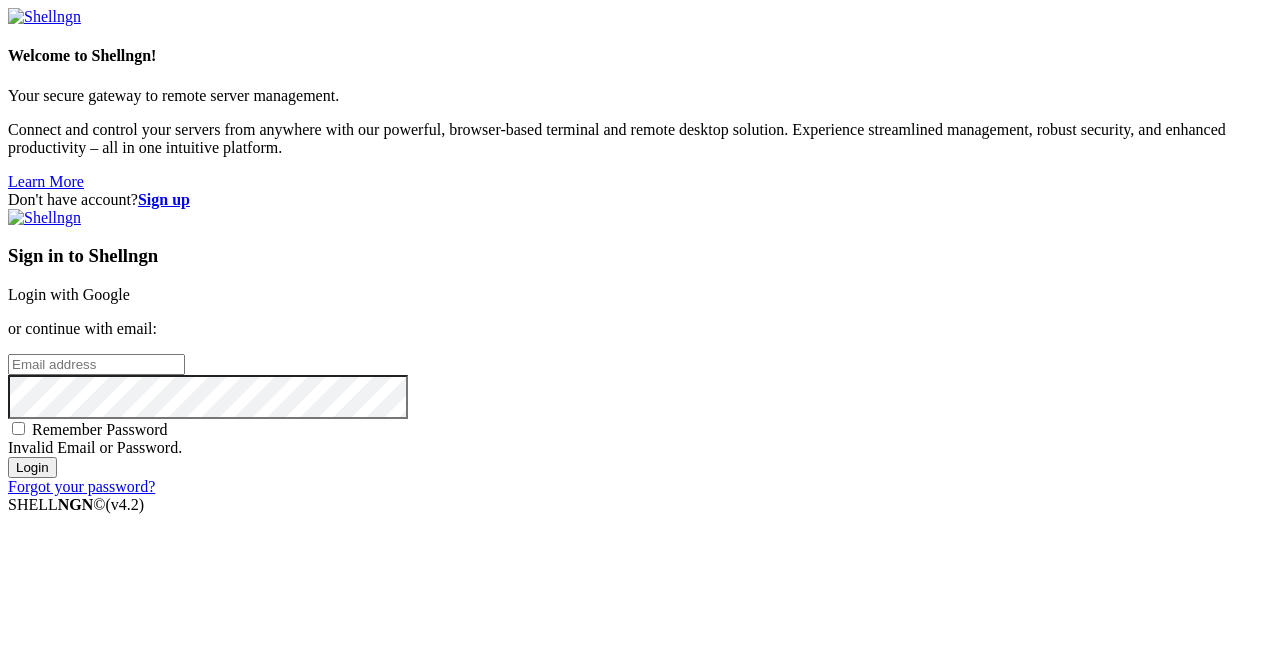 click on "Sign up" at bounding box center [164, 199] 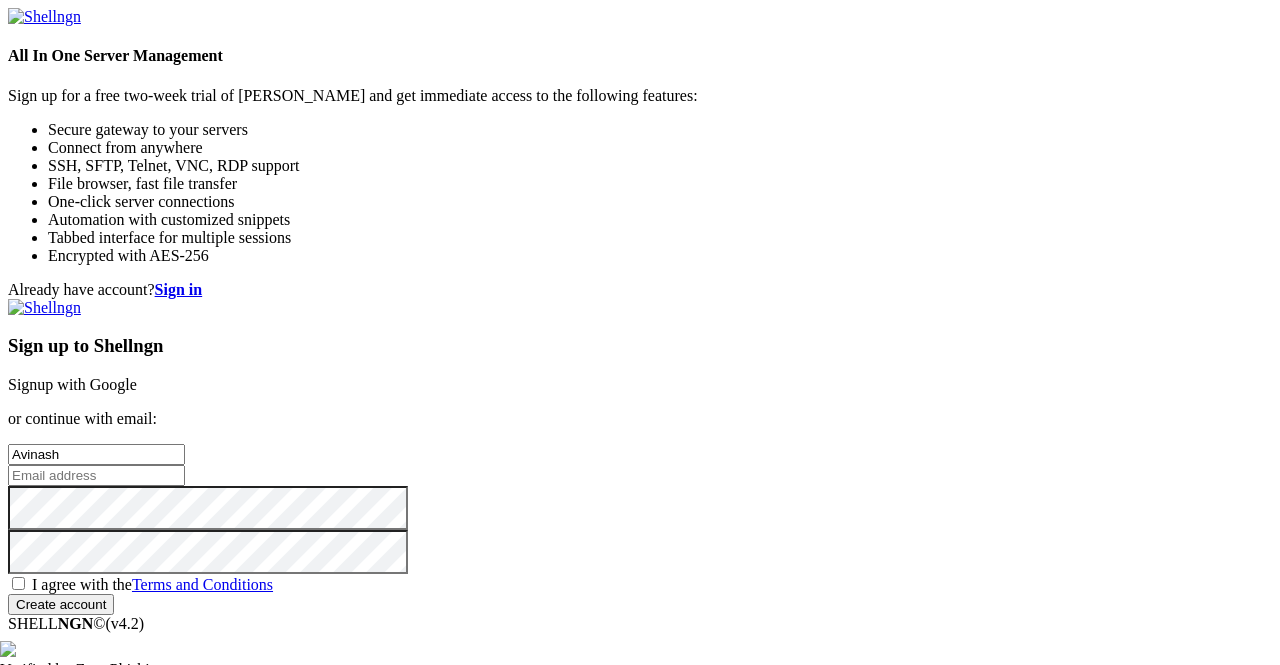 type on "Avinash" 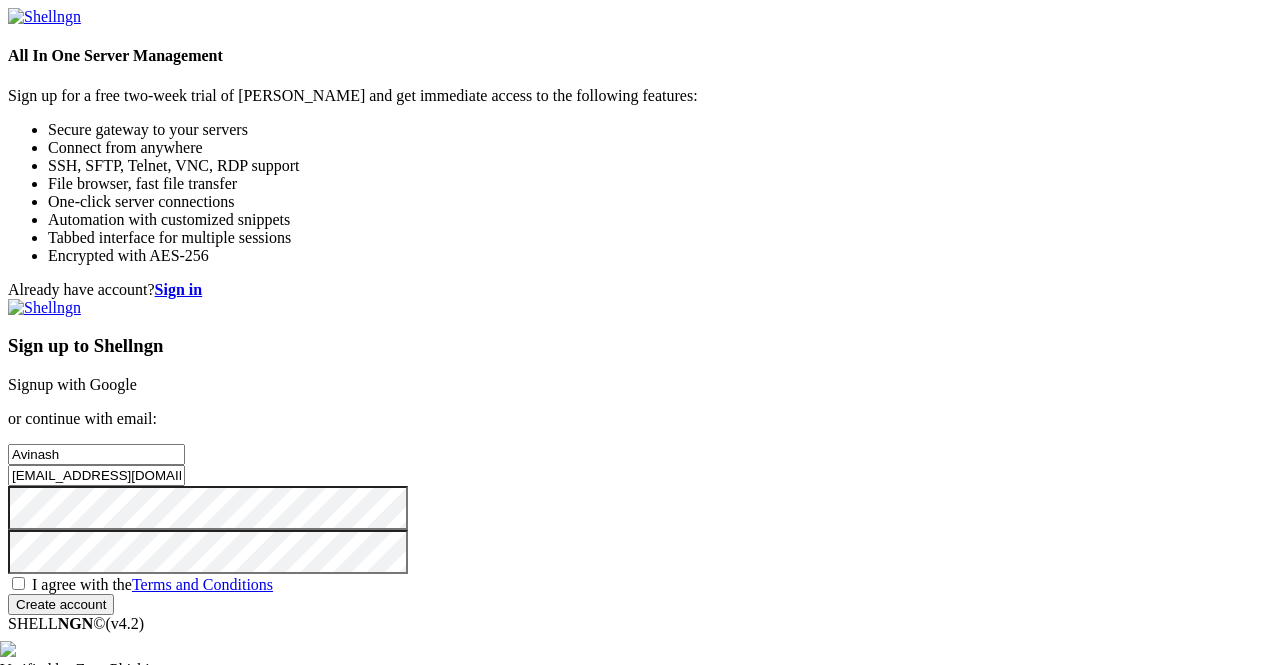 type on "avinashvrm03@gmail.com" 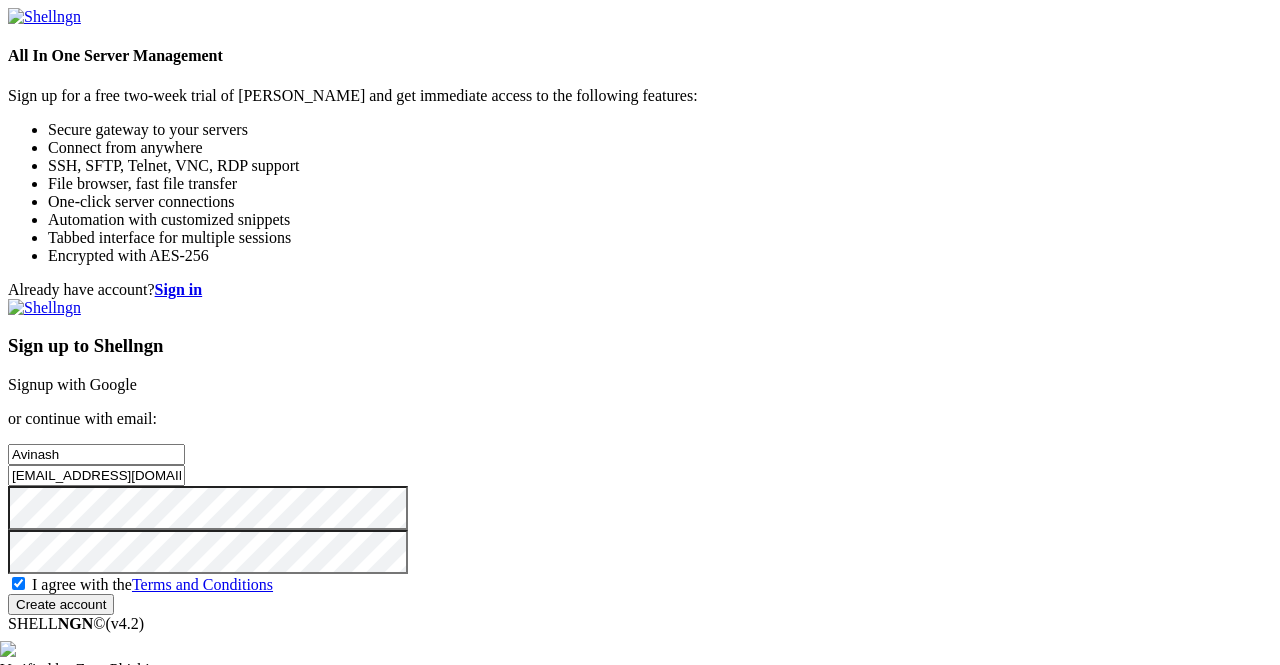 click on "Create account" at bounding box center [61, 604] 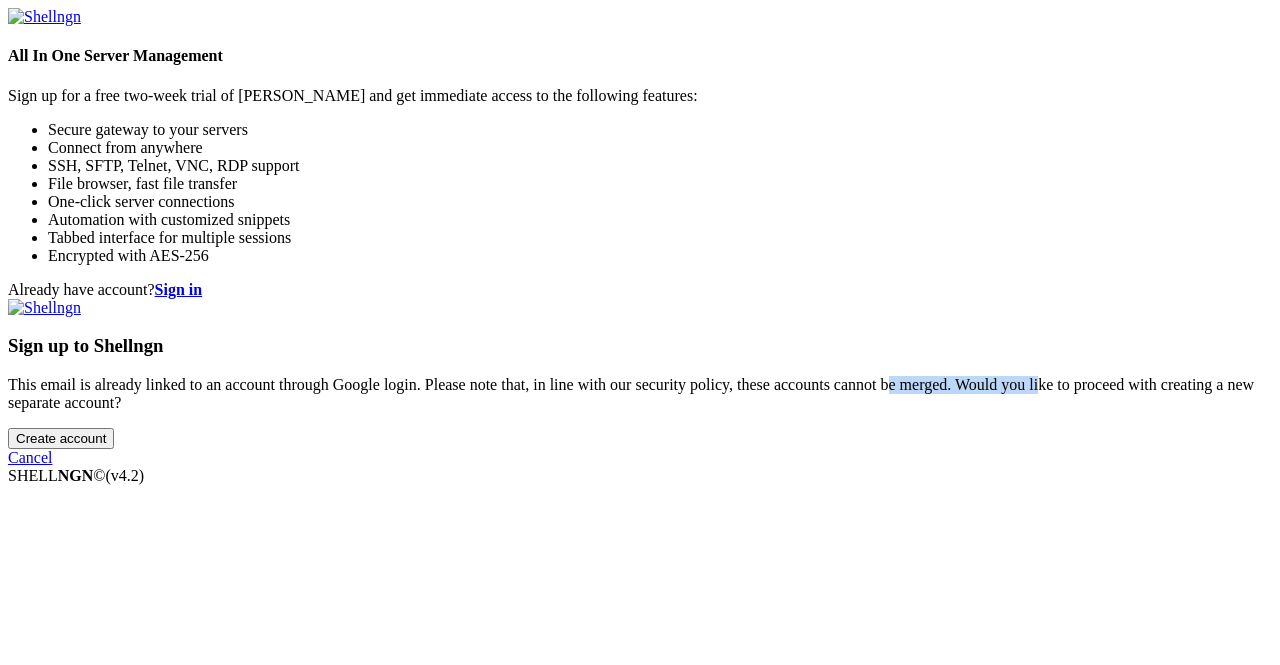 drag, startPoint x: 671, startPoint y: 379, endPoint x: 830, endPoint y: 367, distance: 159.4522 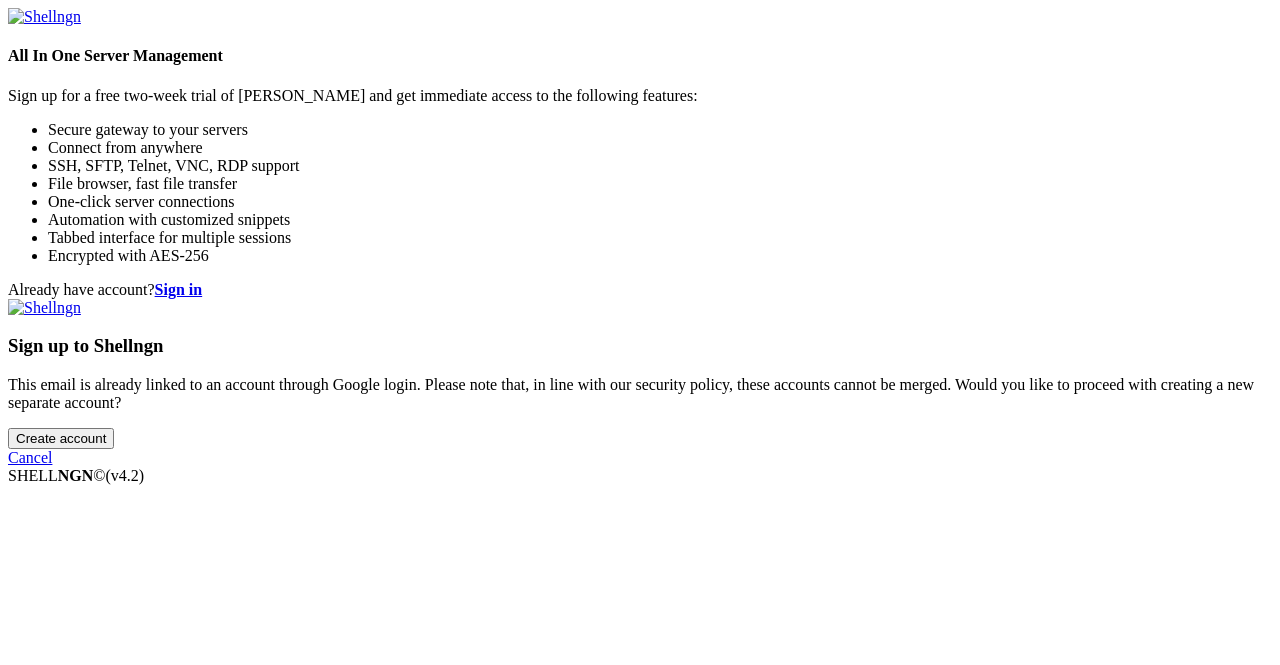 click on "Create account" at bounding box center [61, 438] 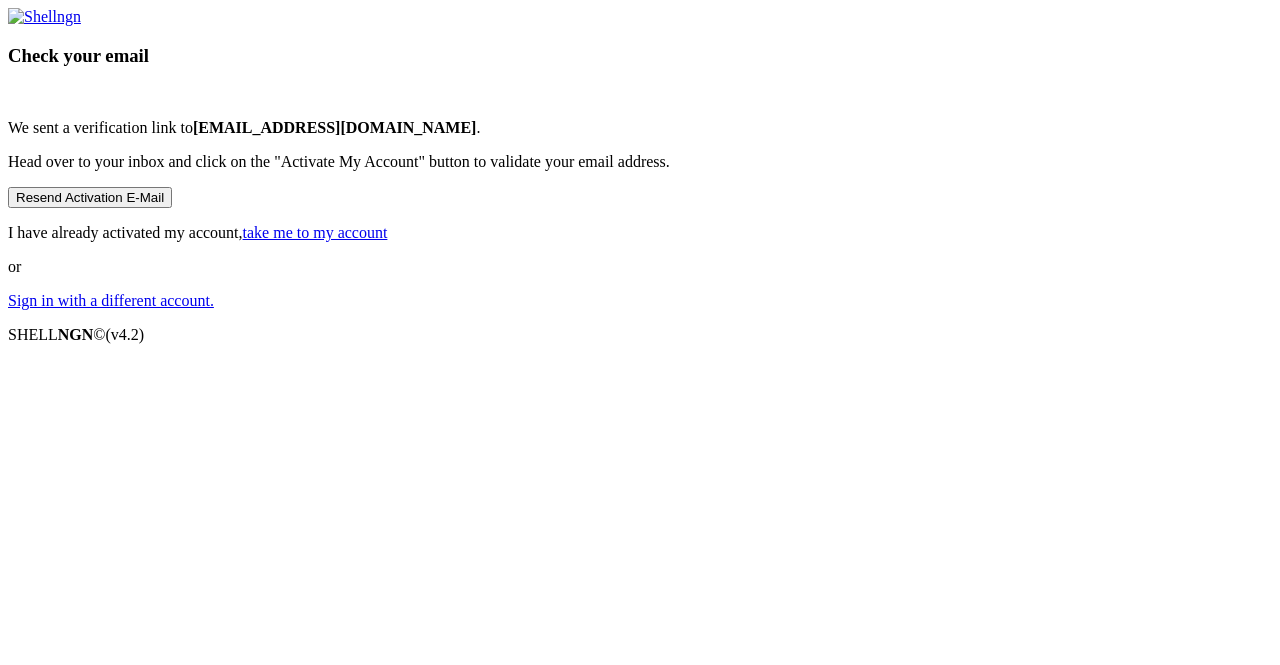click on "take me to my account" at bounding box center [315, 232] 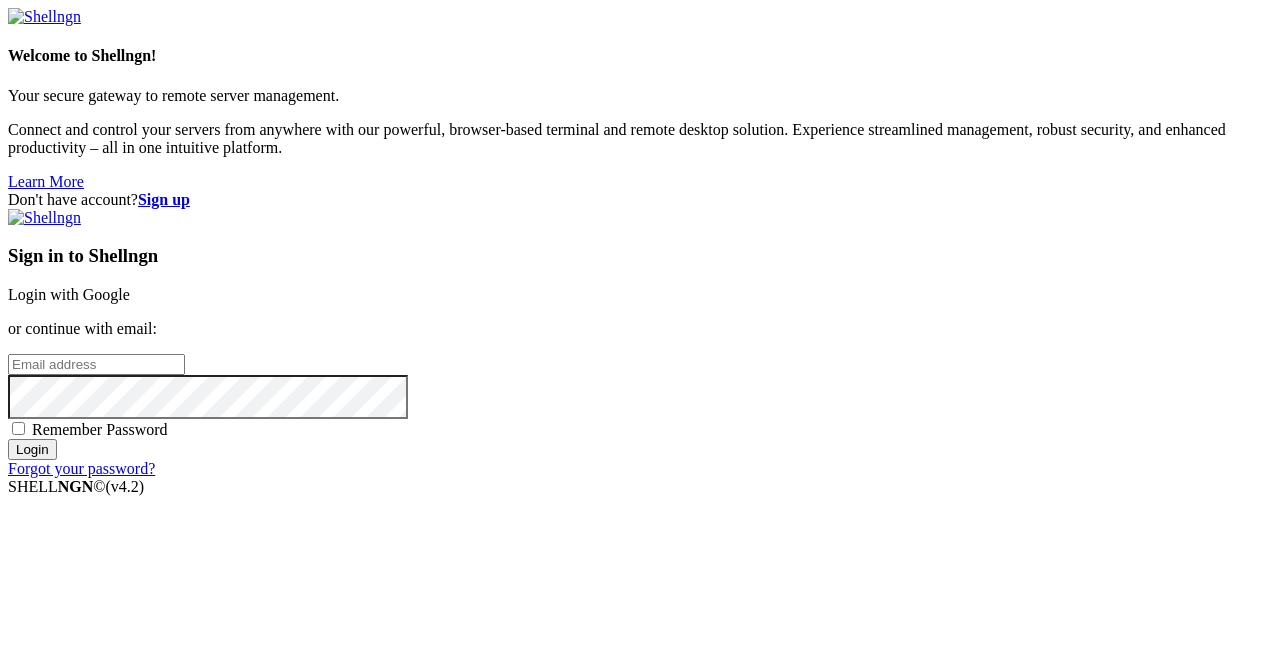 scroll, scrollTop: 0, scrollLeft: 0, axis: both 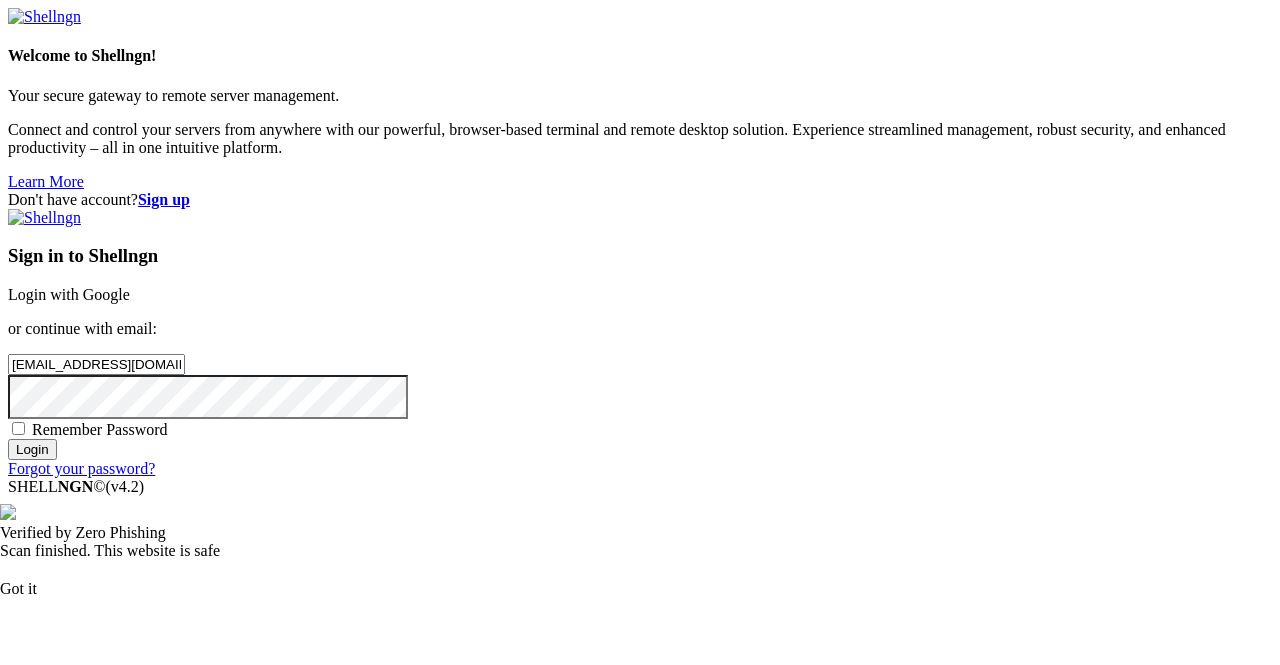type on "[EMAIL_ADDRESS][DOMAIN_NAME]" 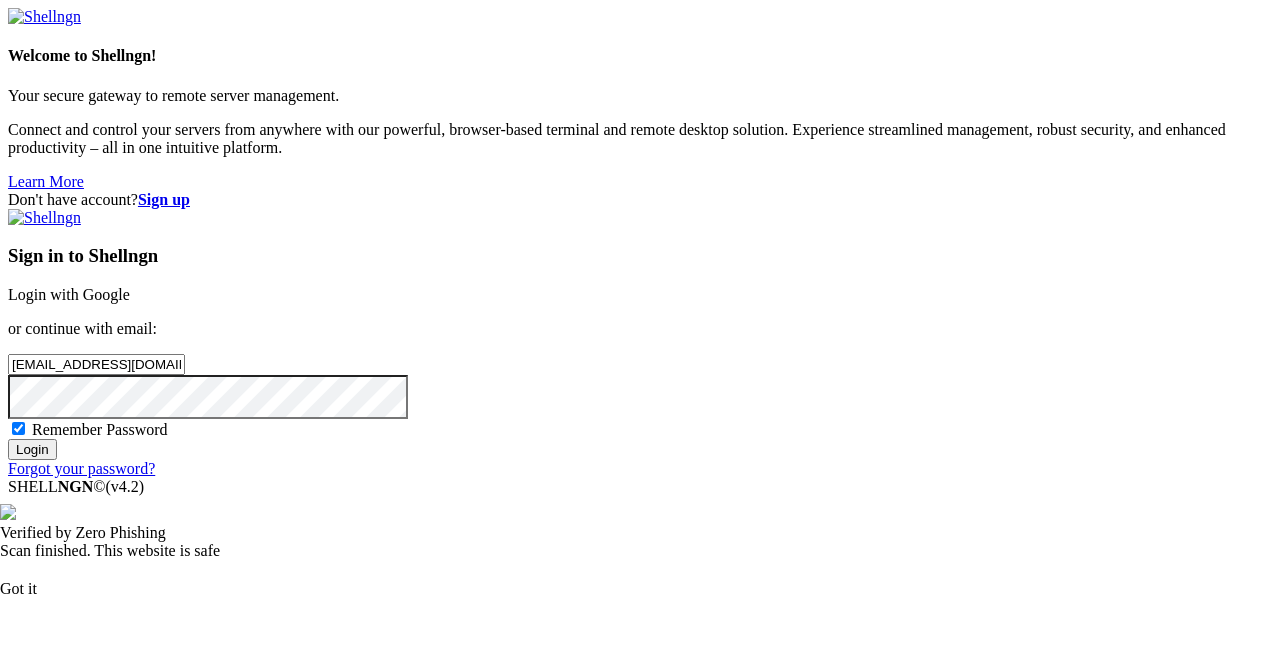 click on "Remember Password" at bounding box center [100, 429] 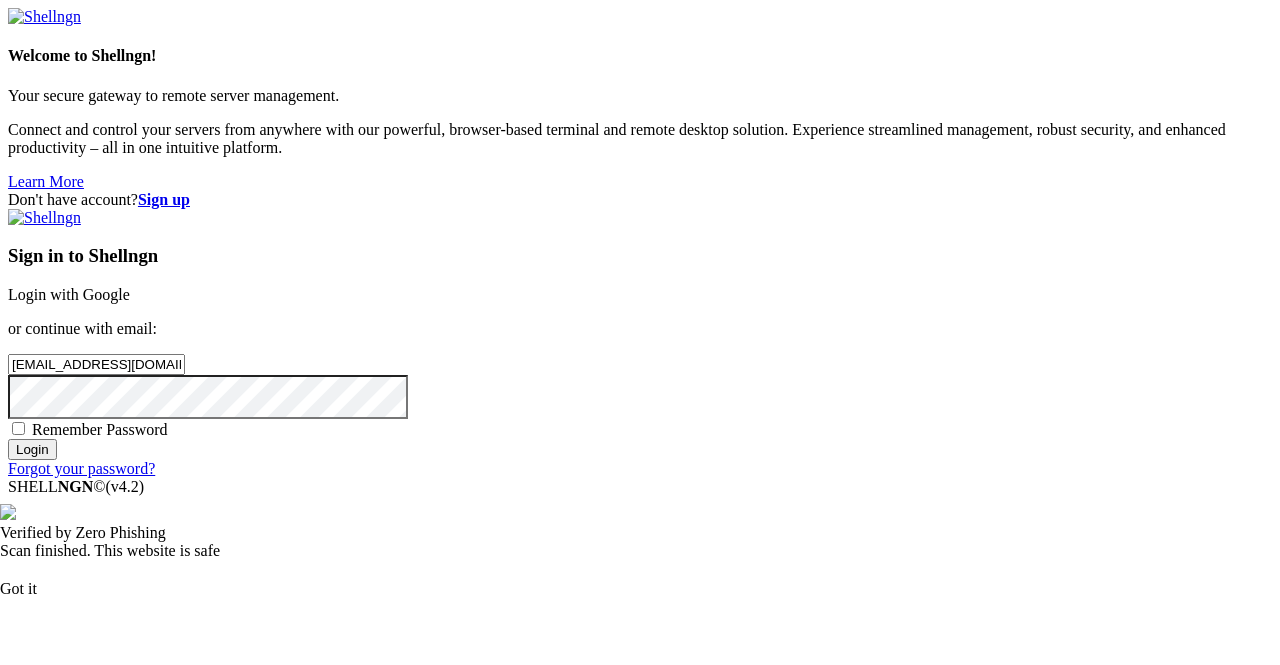 click on "Login" at bounding box center (32, 449) 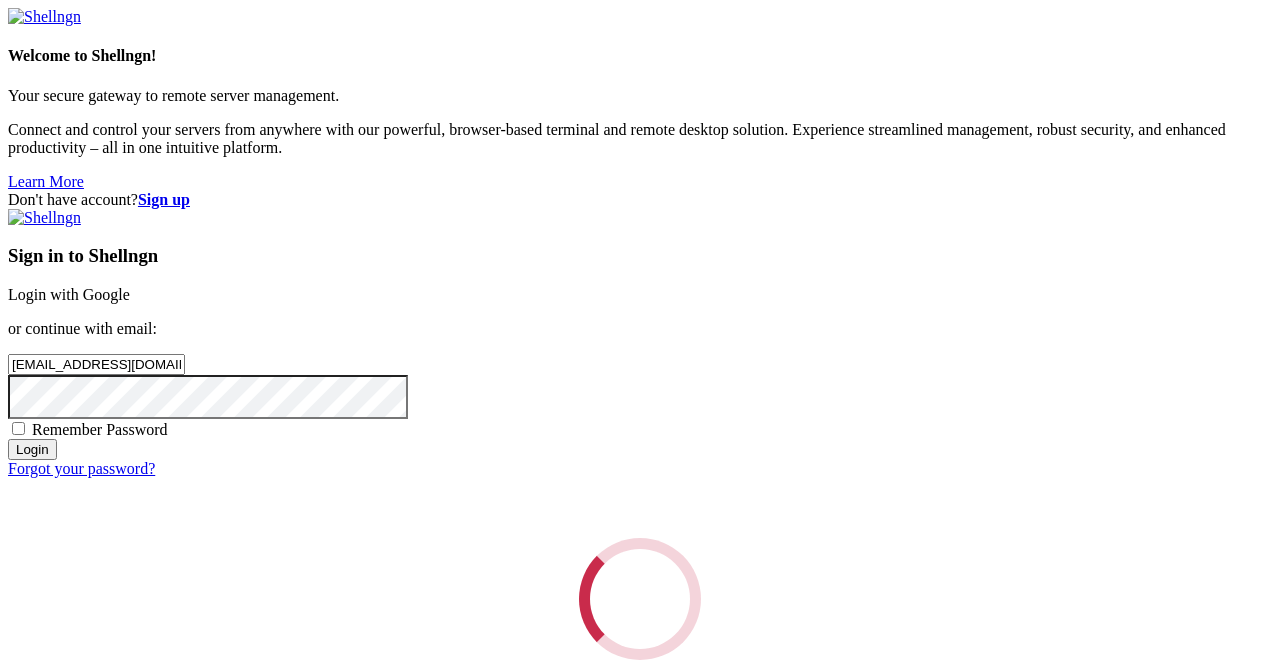 click on "Got it" at bounding box center (110, 831) 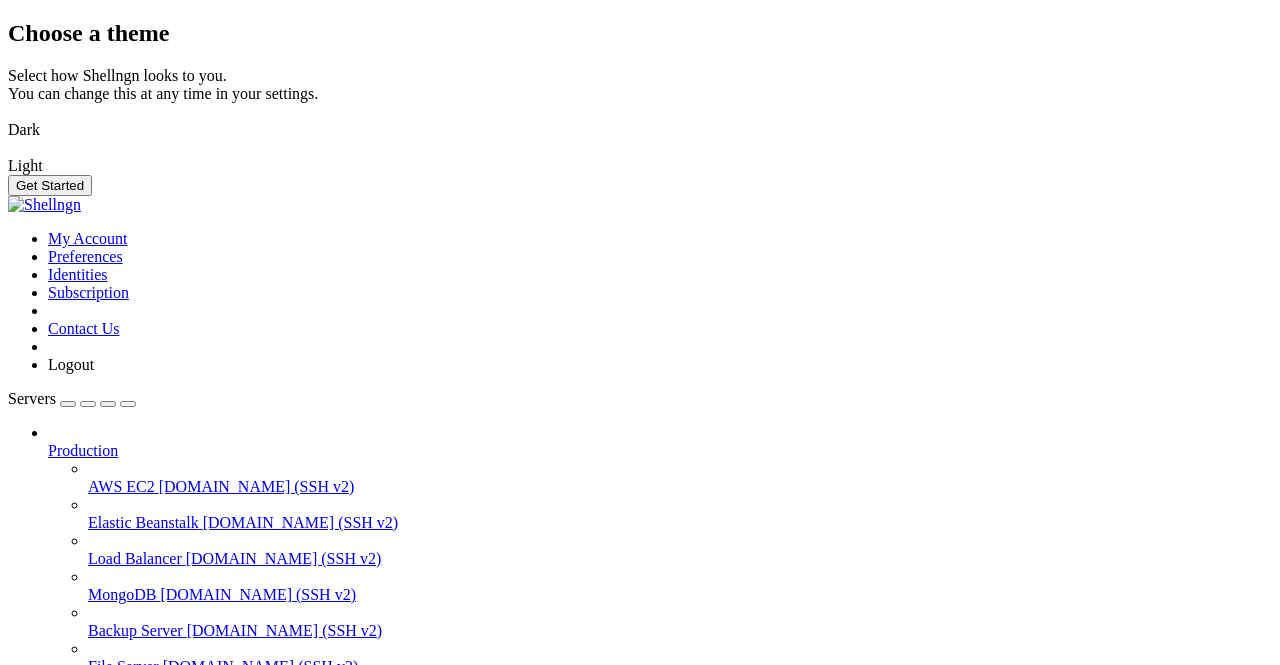 click at bounding box center [8, 117] 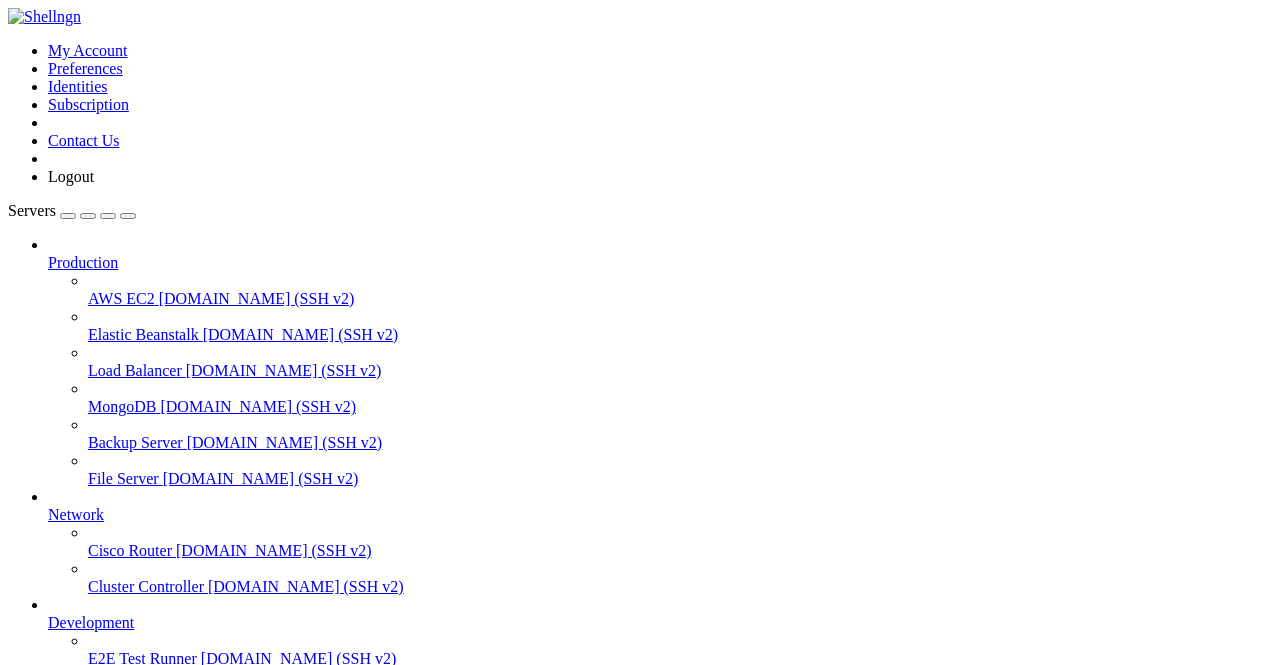 click on "Add Server" at bounding box center [640, 801] 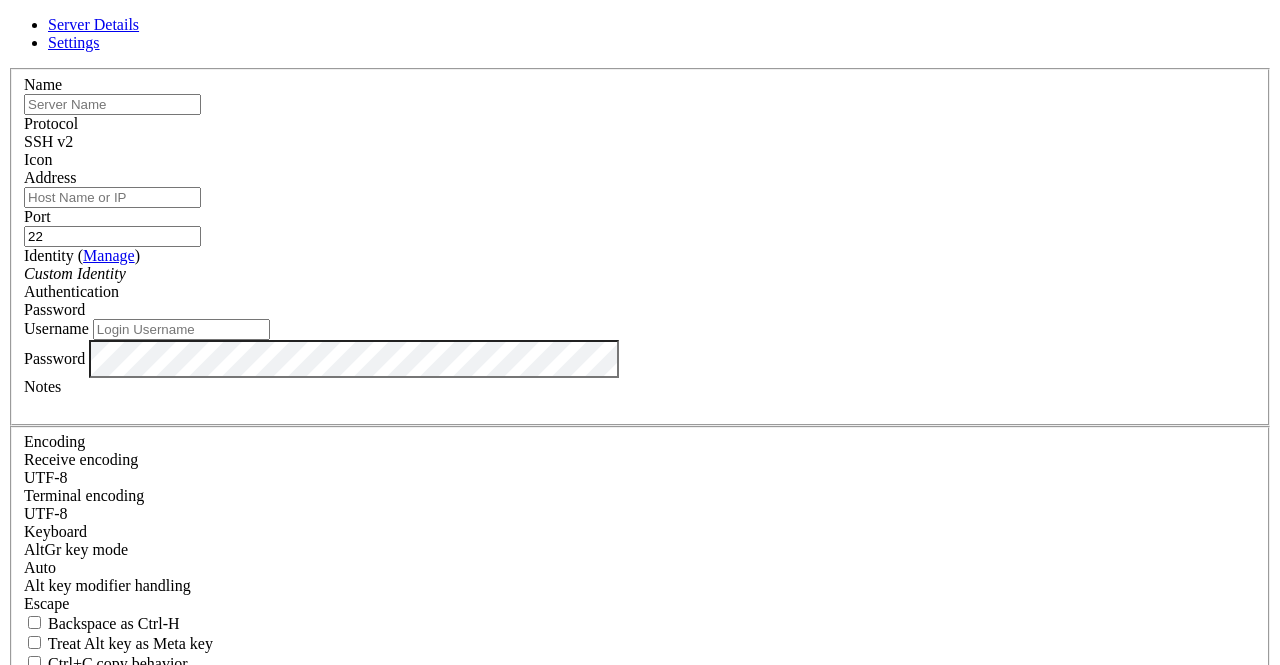click on "Name" at bounding box center (640, 95) 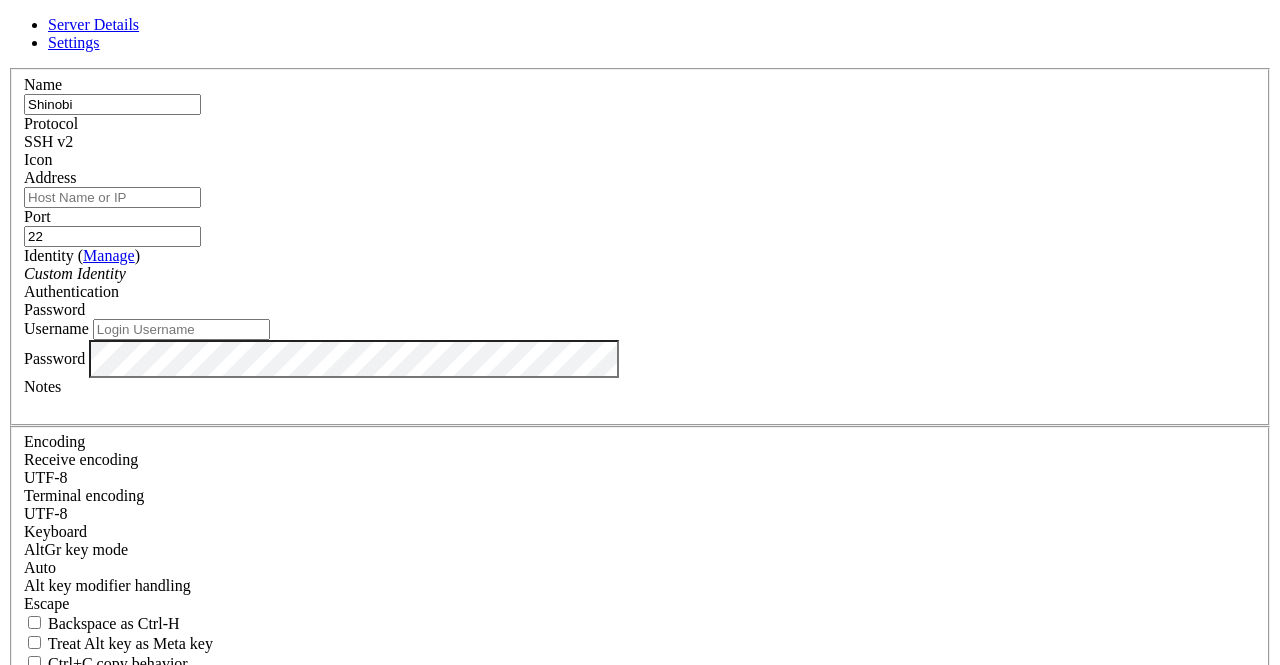 type on "Shinobi" 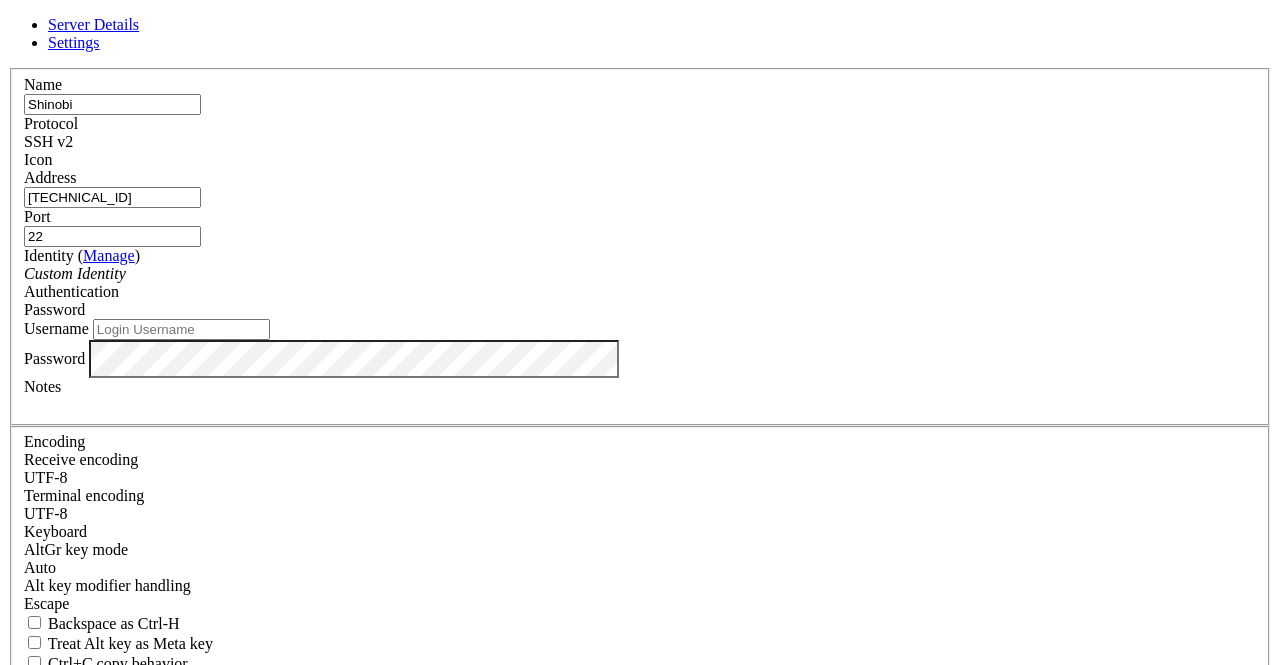 type on "[TECHNICAL_ID]" 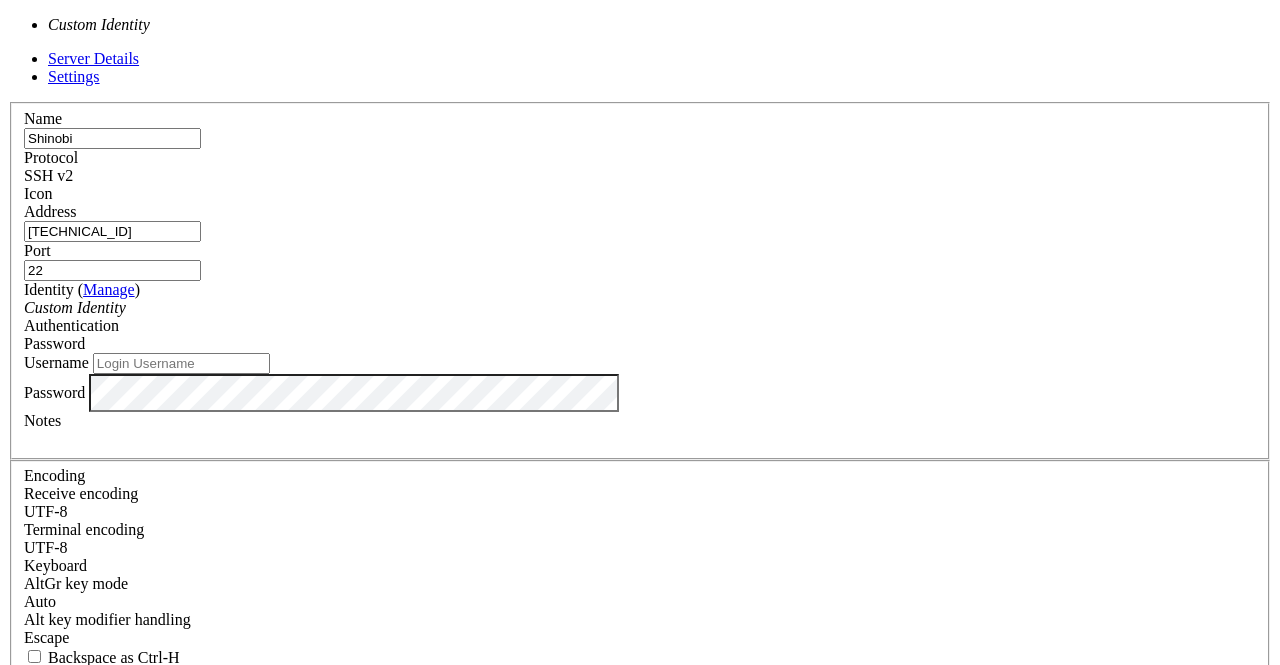 click on "Custom Identity" at bounding box center (640, 308) 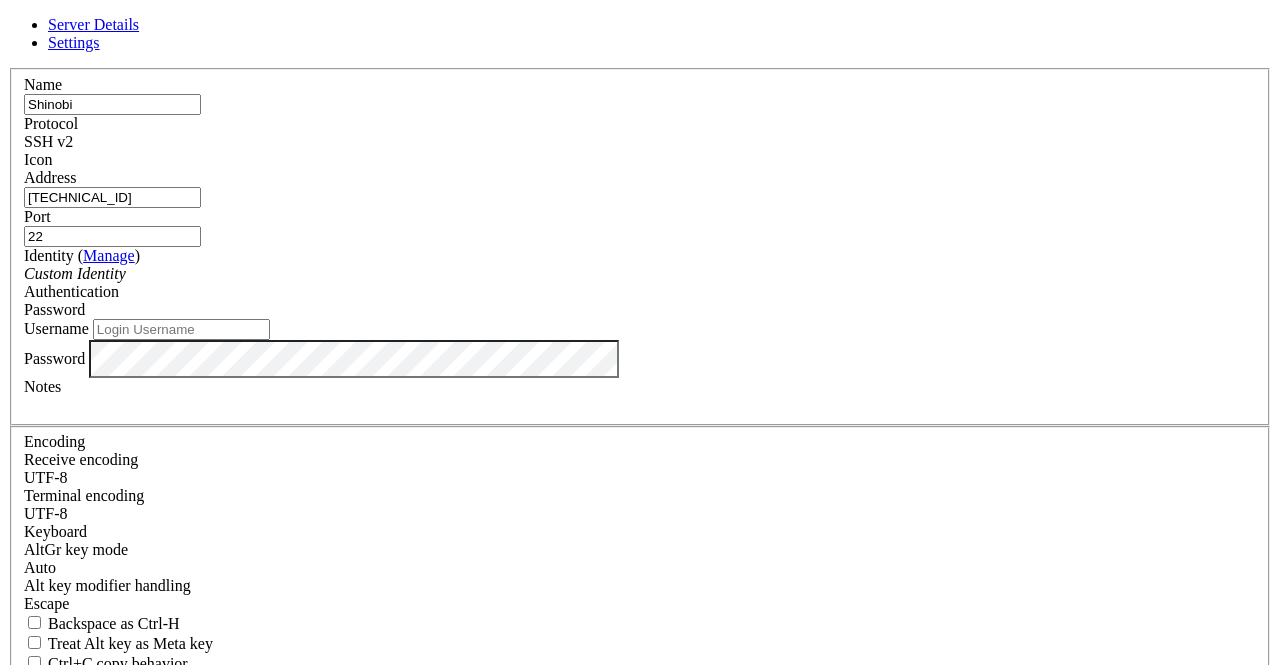 click on "Custom Identity" at bounding box center (640, 274) 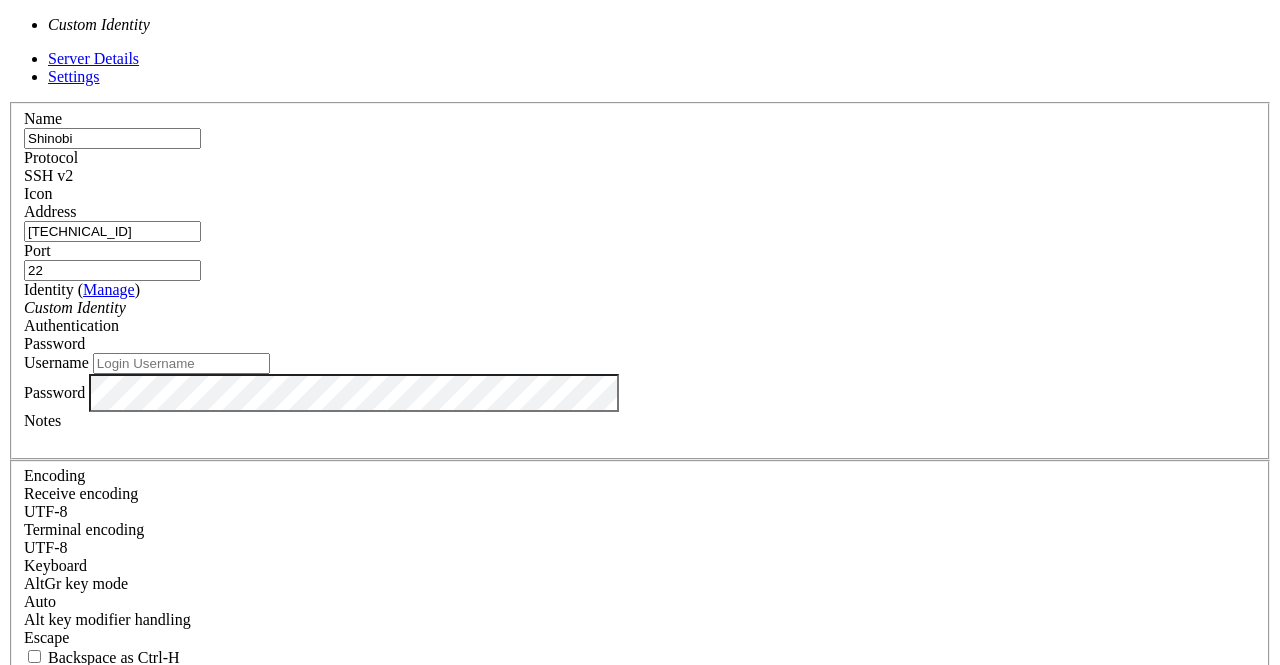 click on "Custom Identity" at bounding box center [640, 308] 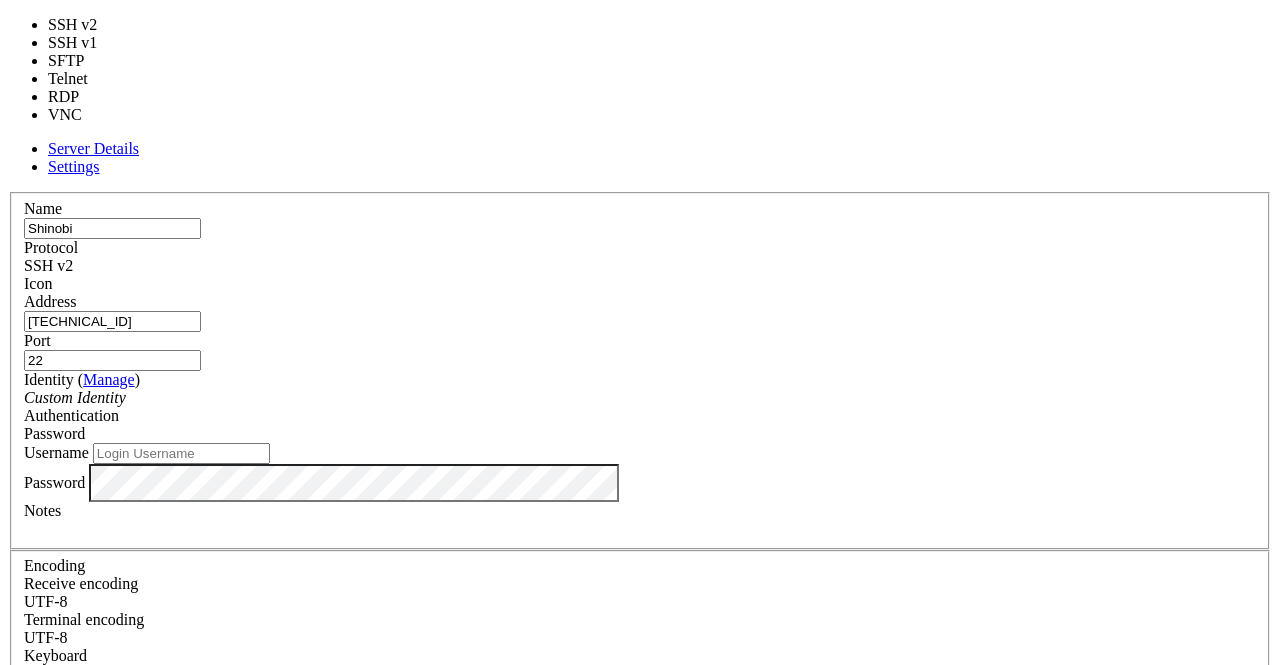 click on "SSH v2" at bounding box center [640, 266] 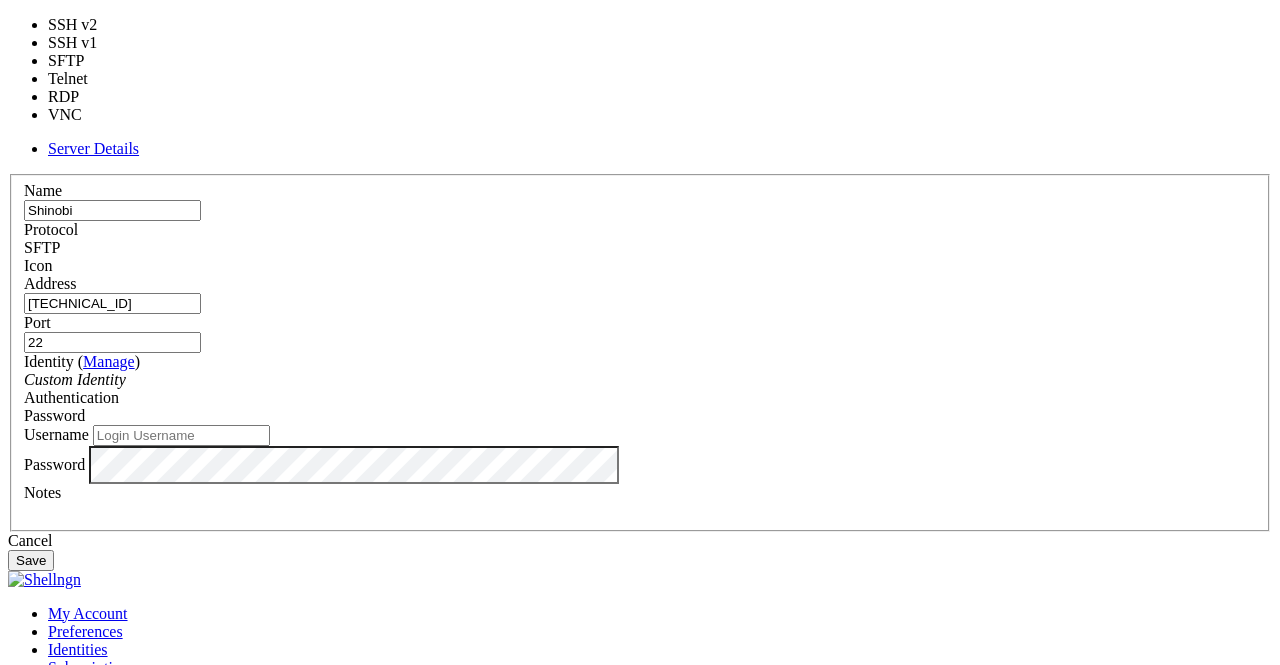 click on "SFTP" at bounding box center [42, 247] 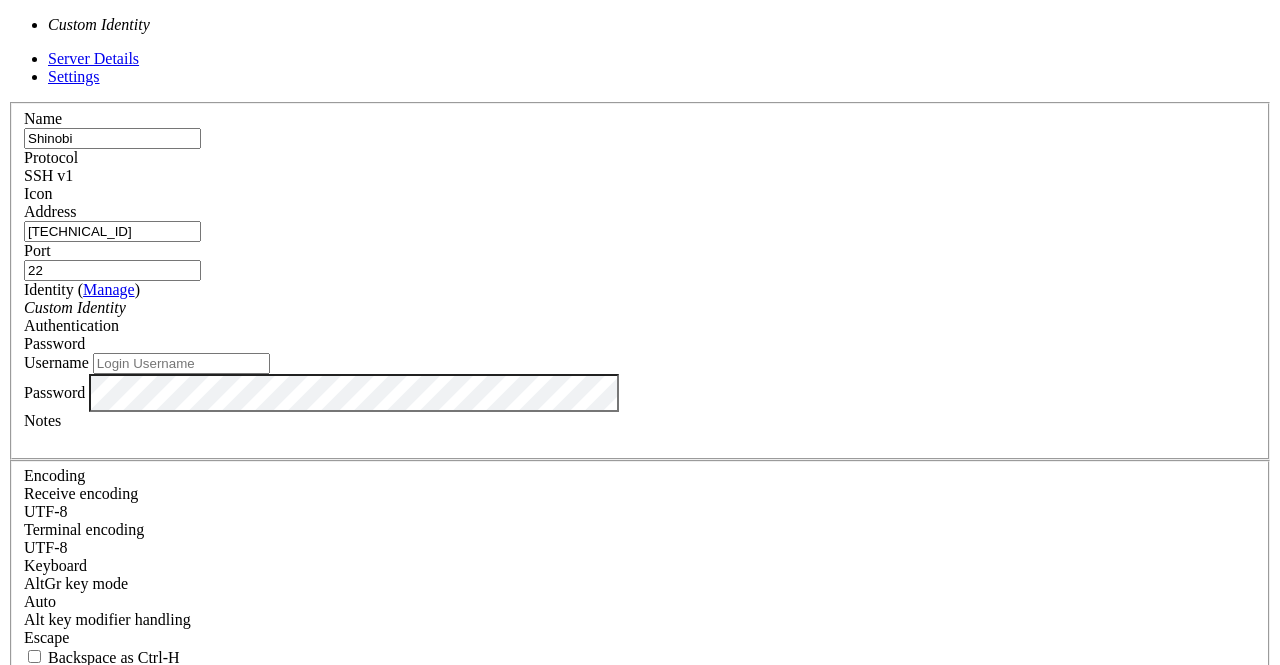 click on "Custom Identity" at bounding box center (640, 308) 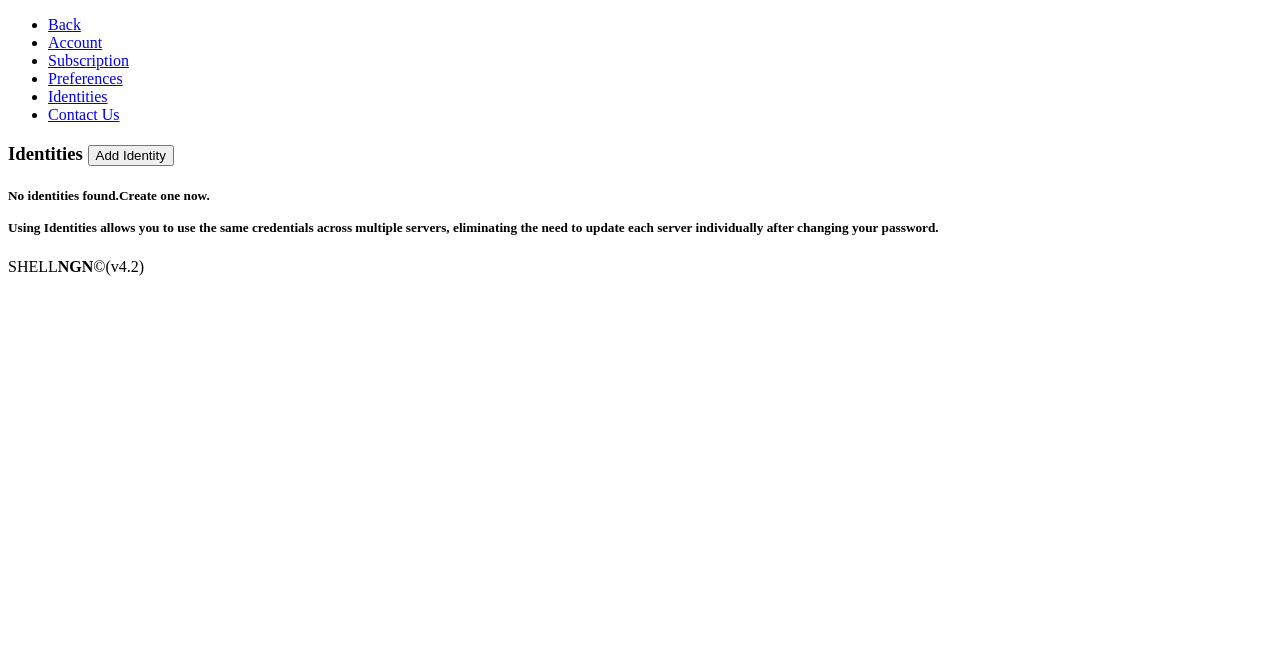 click on "Add Identity" at bounding box center [131, 155] 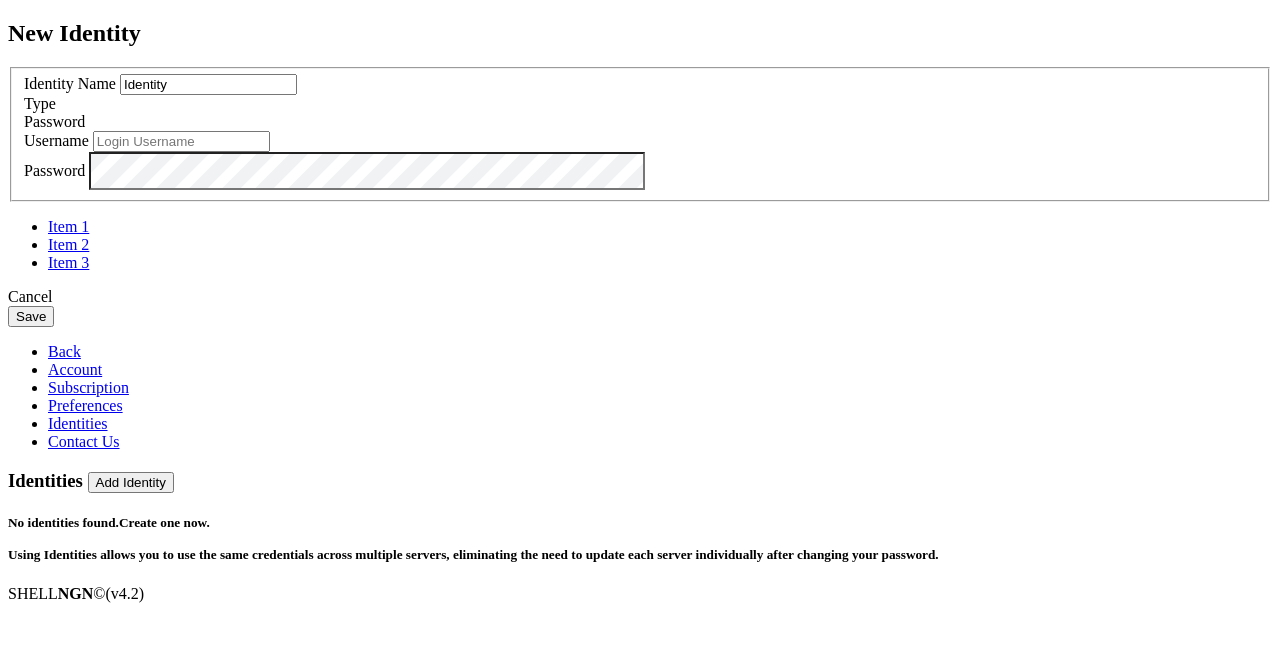 click on "Identity" at bounding box center [208, 84] 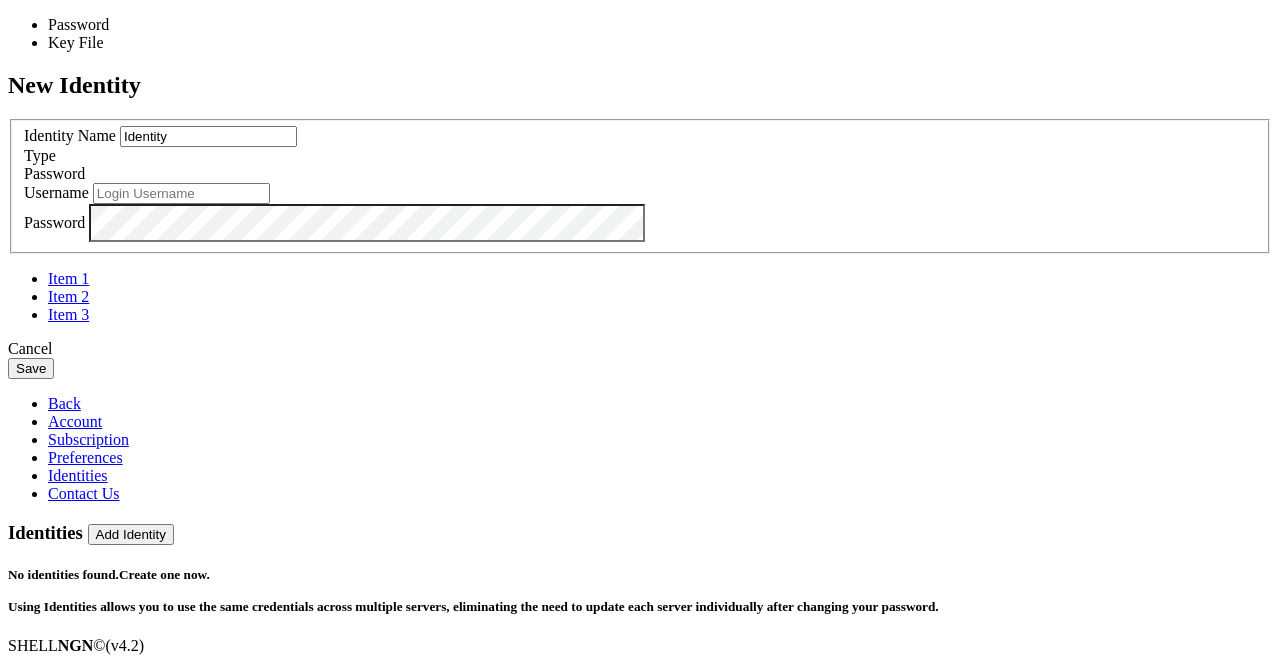 click on "Password" at bounding box center (54, 173) 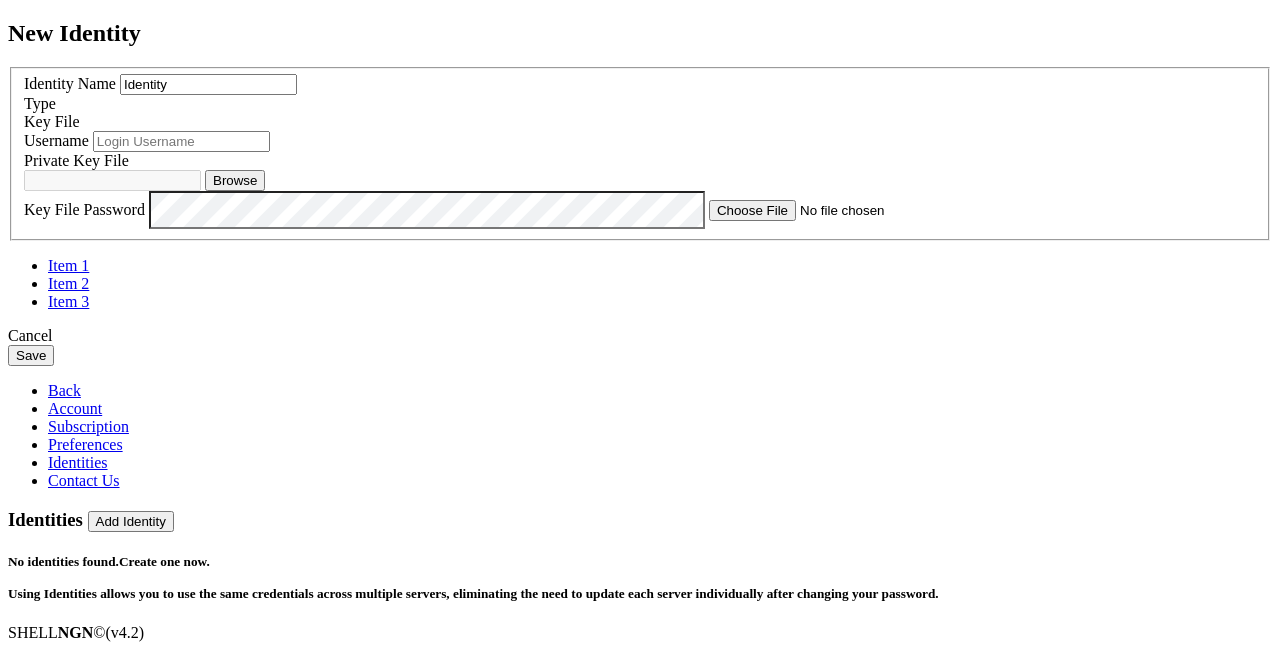 click on "Username" at bounding box center [640, 141] 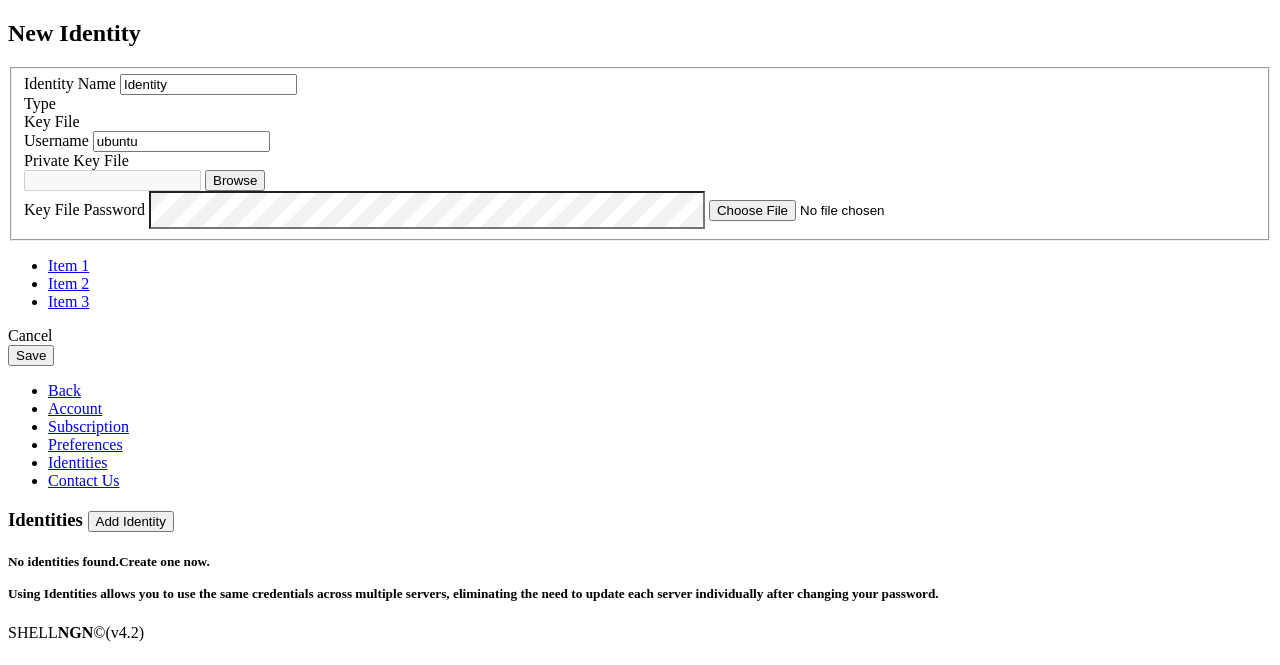 type on "ubuntu" 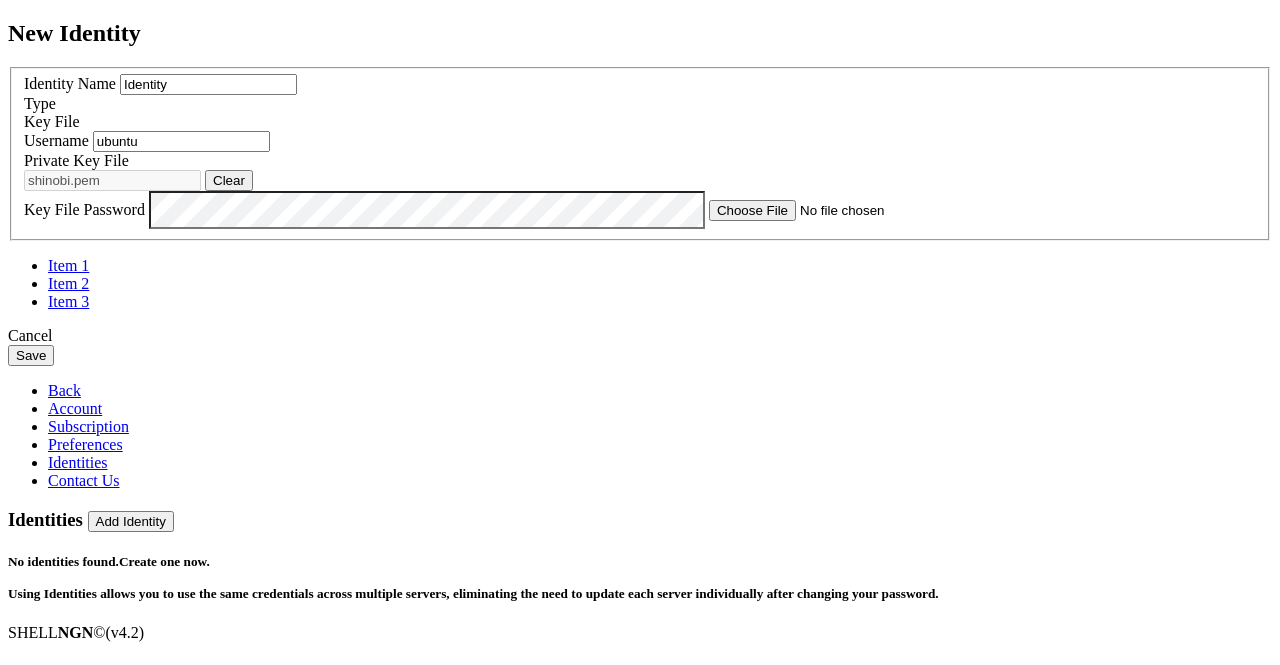 click on "Identity" at bounding box center (208, 84) 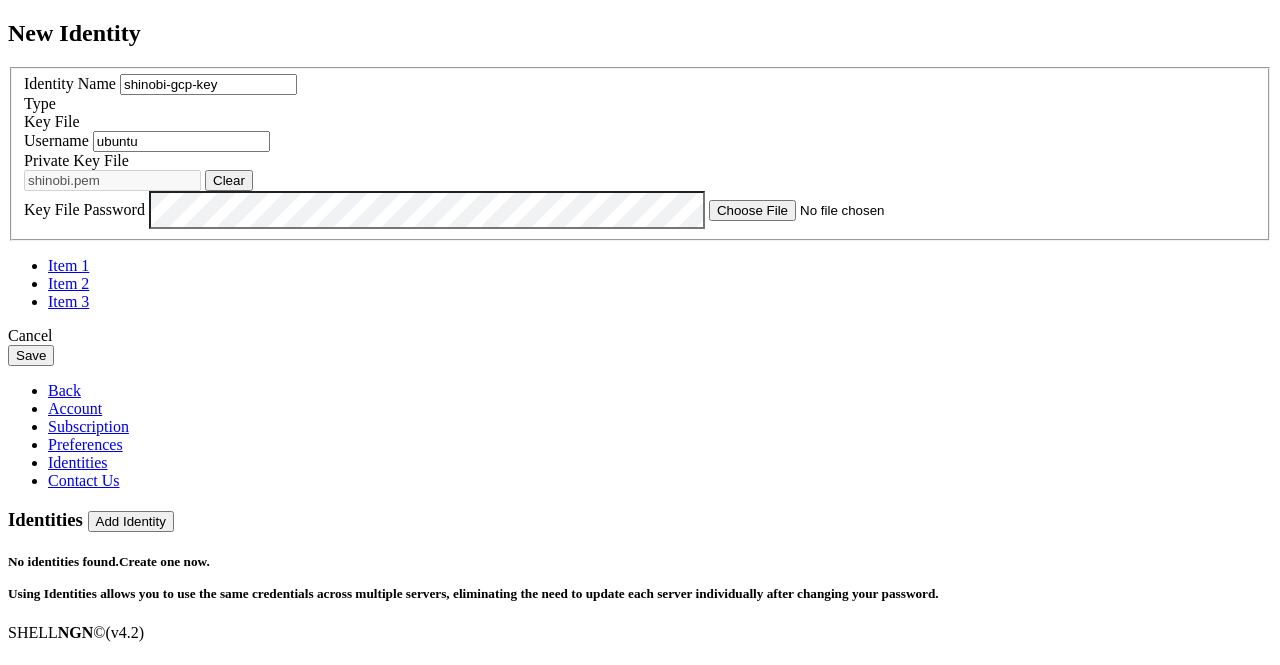 type on "shinobi-gcp-key" 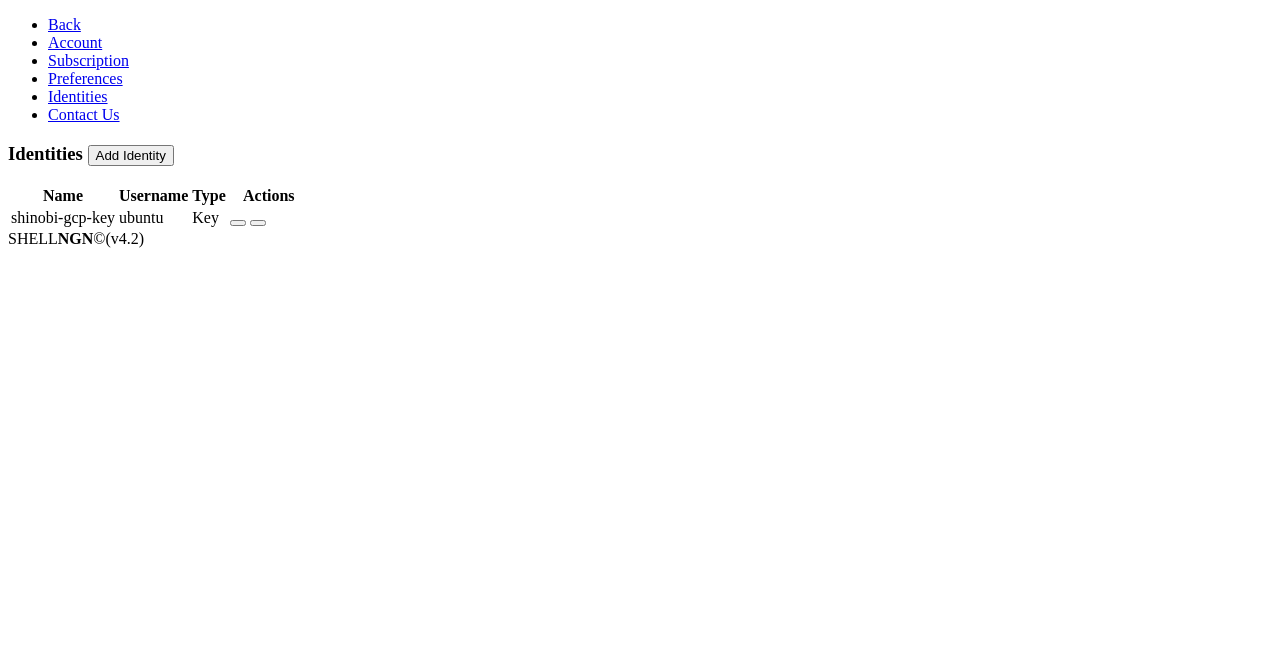 click on "Back" at bounding box center (64, 24) 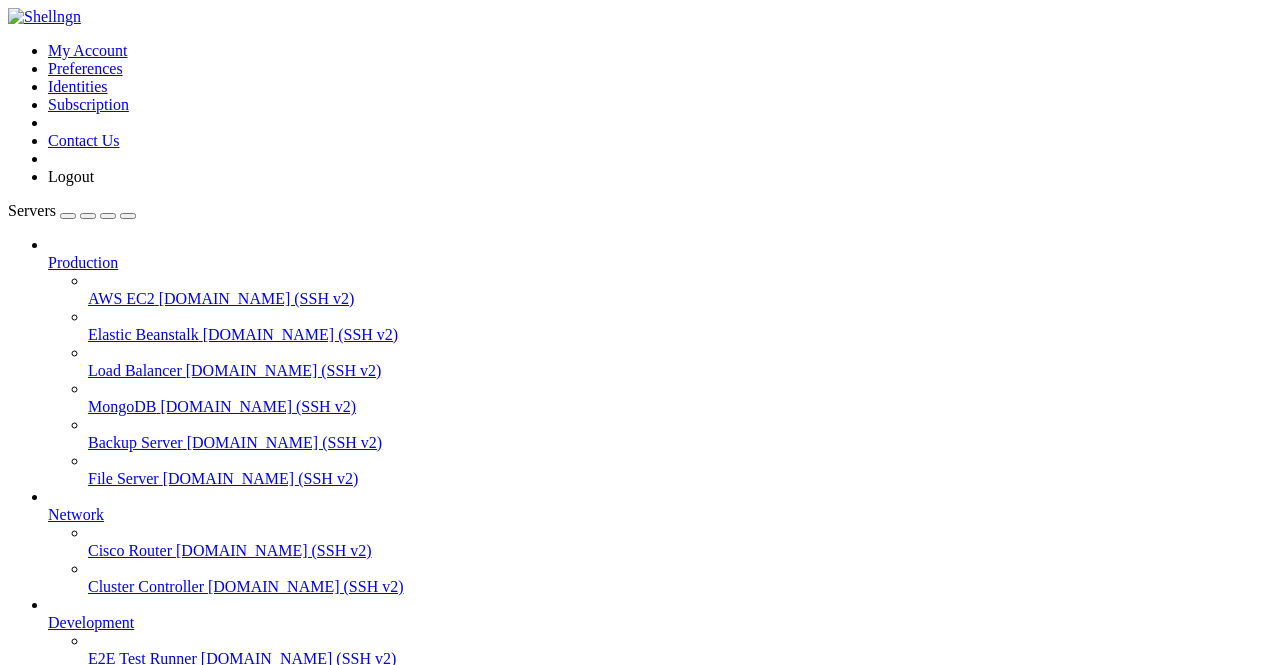 click on "Add Server" at bounding box center (640, 801) 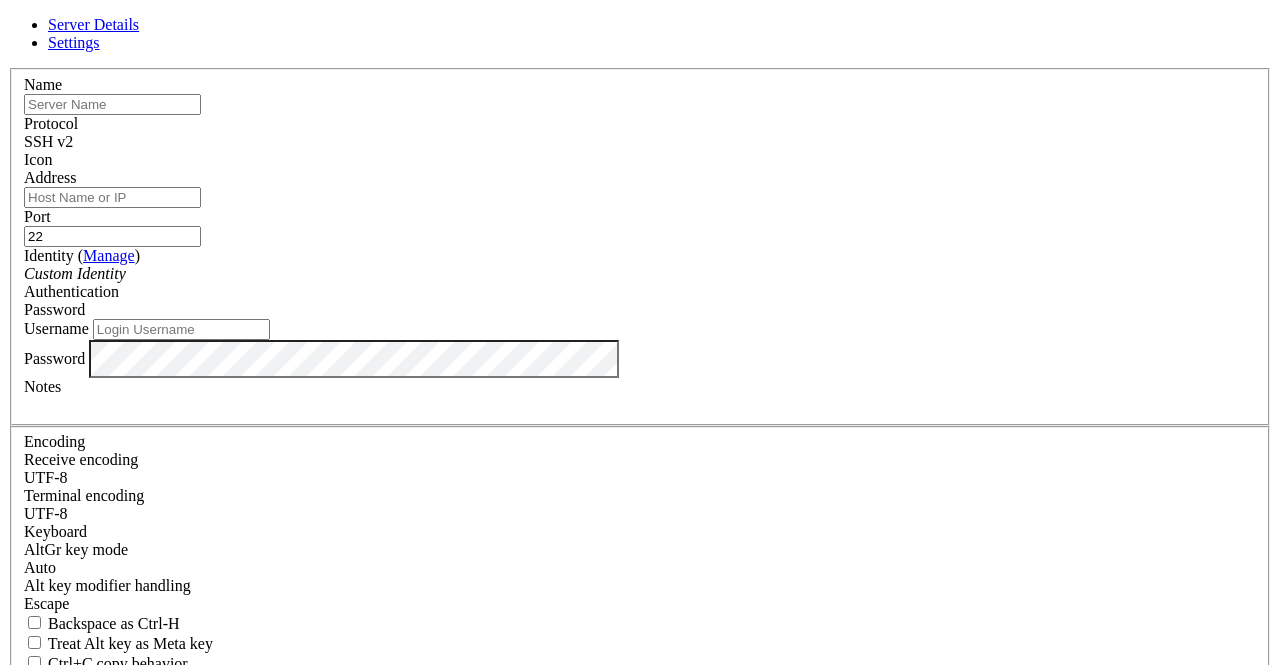 click at bounding box center (112, 104) 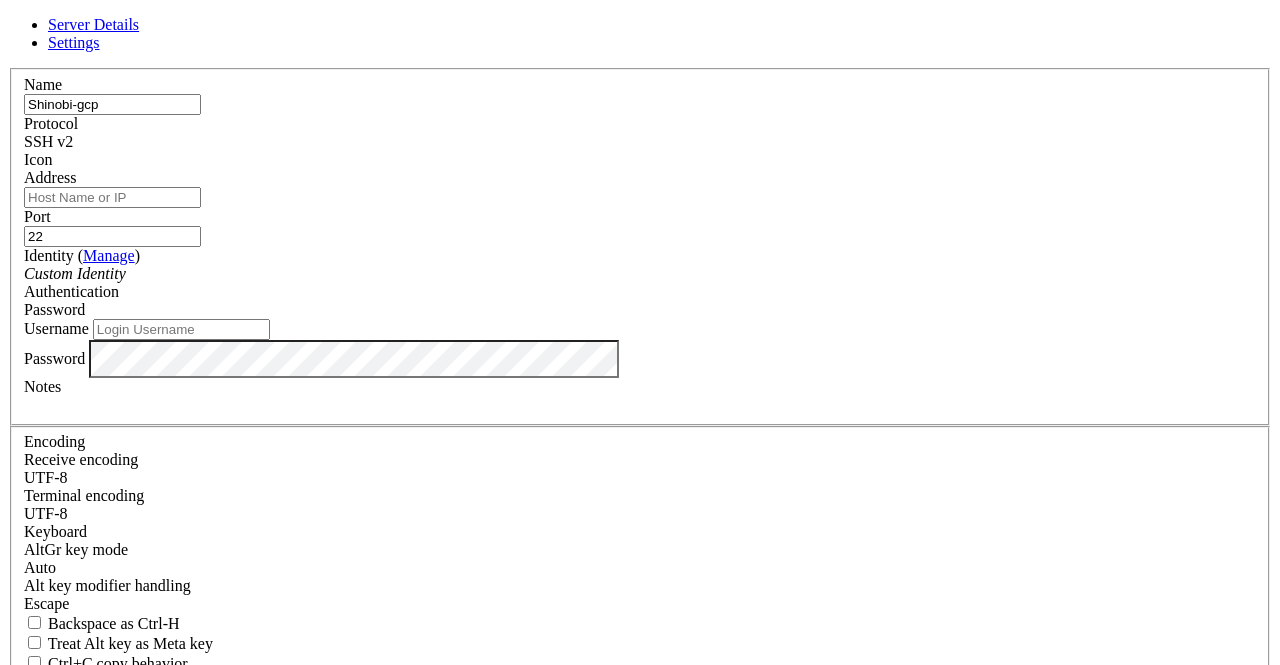 type on "Shinobi-gcp" 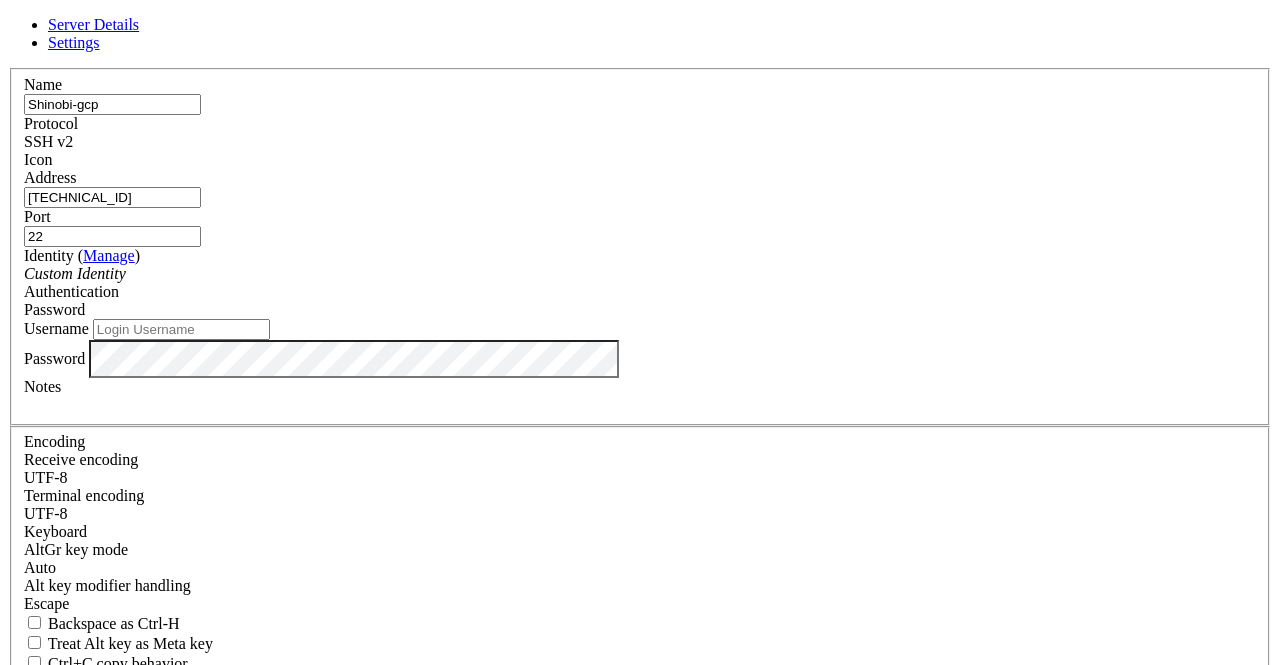 click on "Custom Identity" at bounding box center [640, 274] 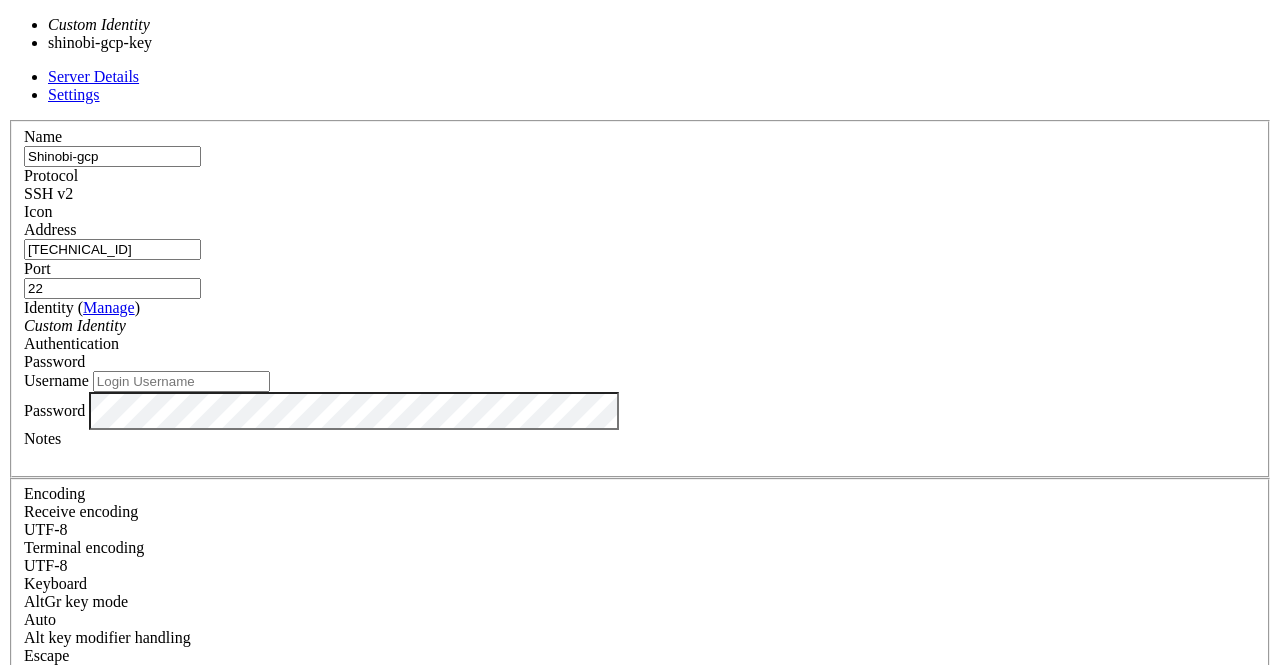 type on "ubuntu" 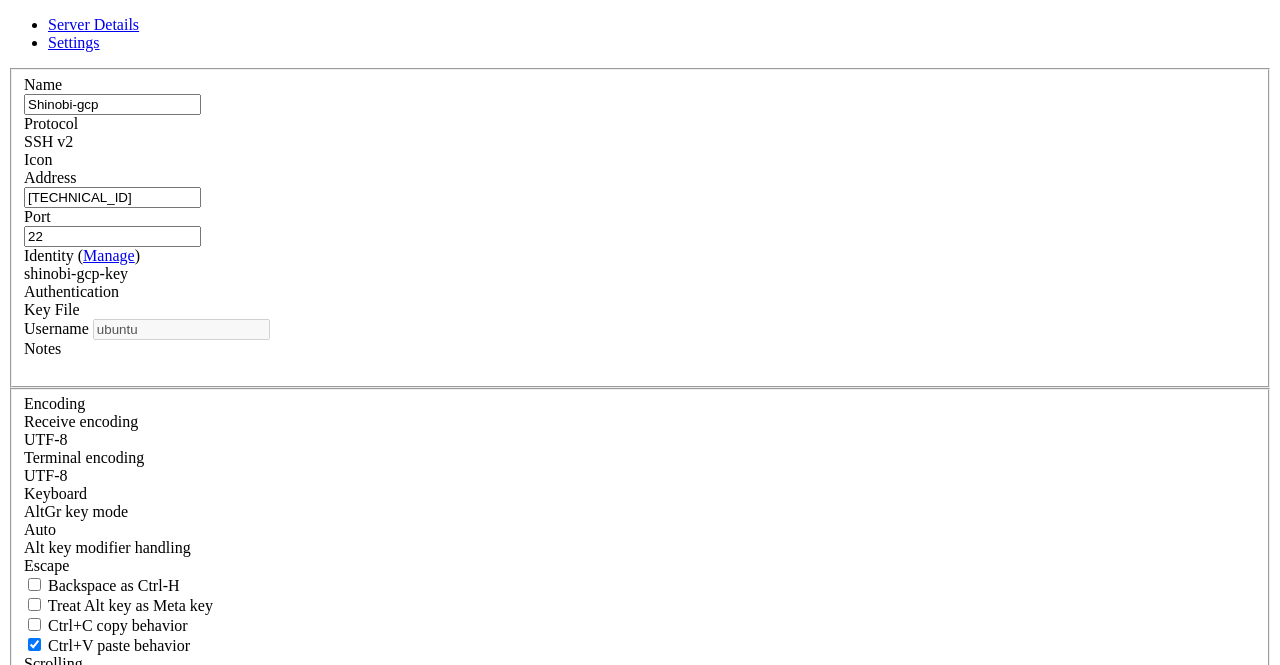 click on "Key File" at bounding box center [52, 309] 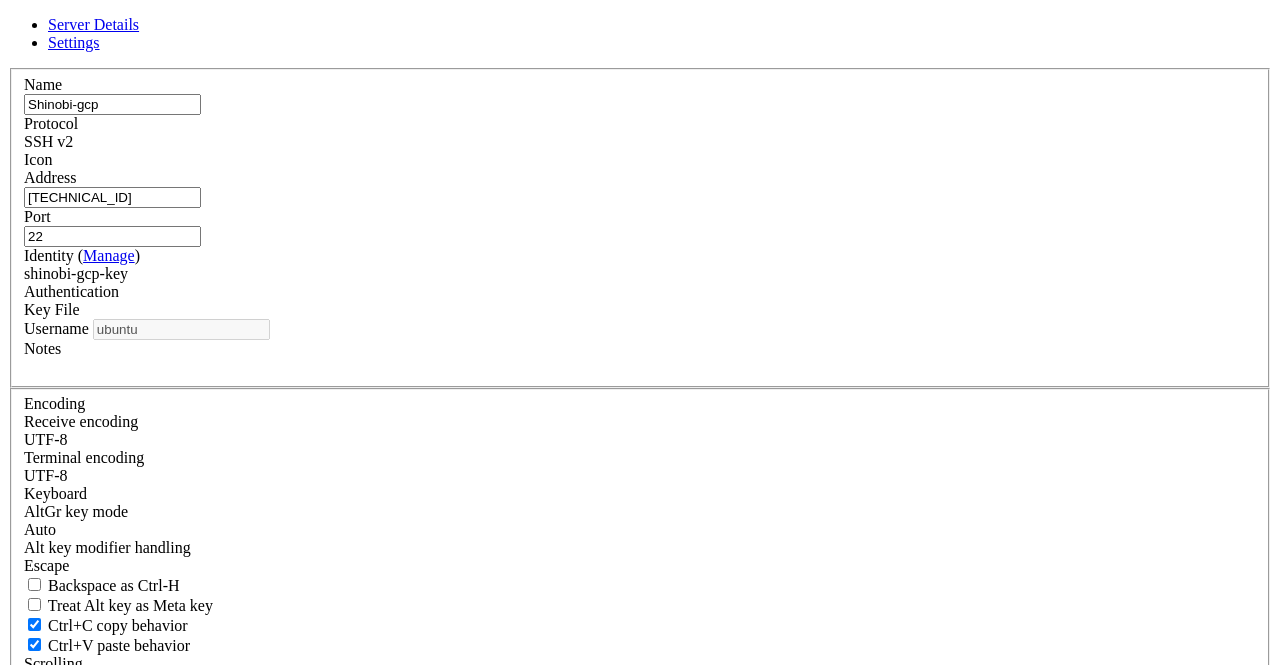 scroll, scrollTop: 0, scrollLeft: 0, axis: both 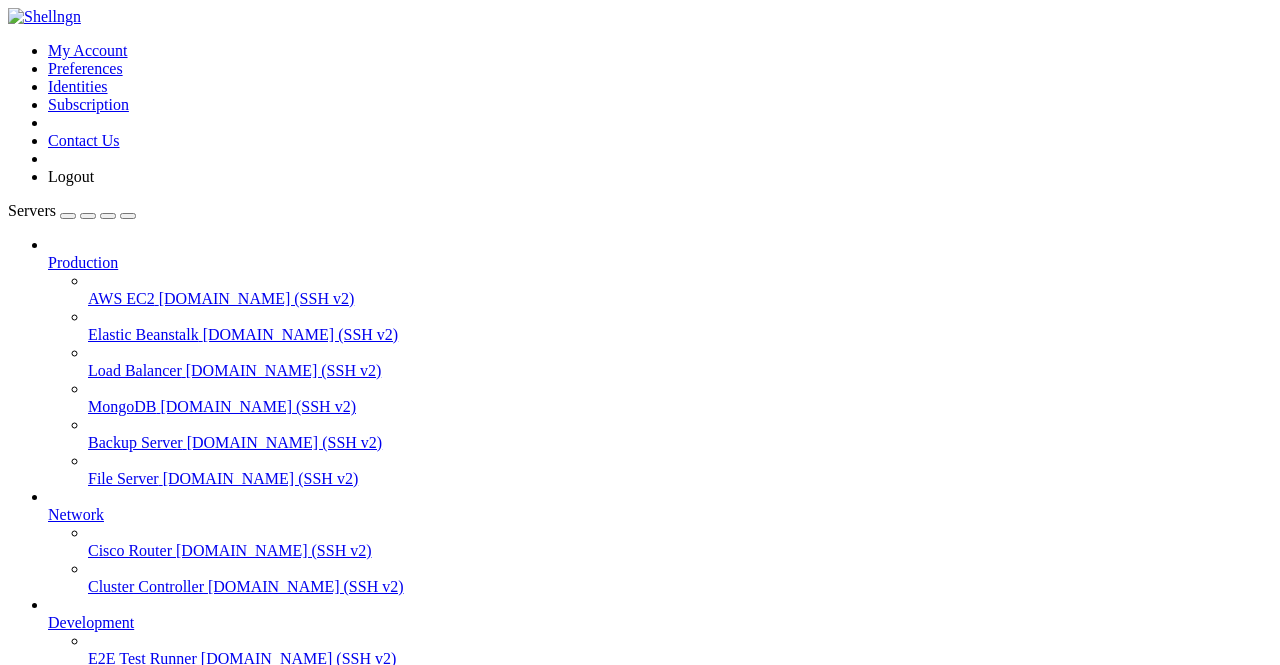 click on "[DOMAIN_NAME] (SSH v2)" at bounding box center (257, 298) 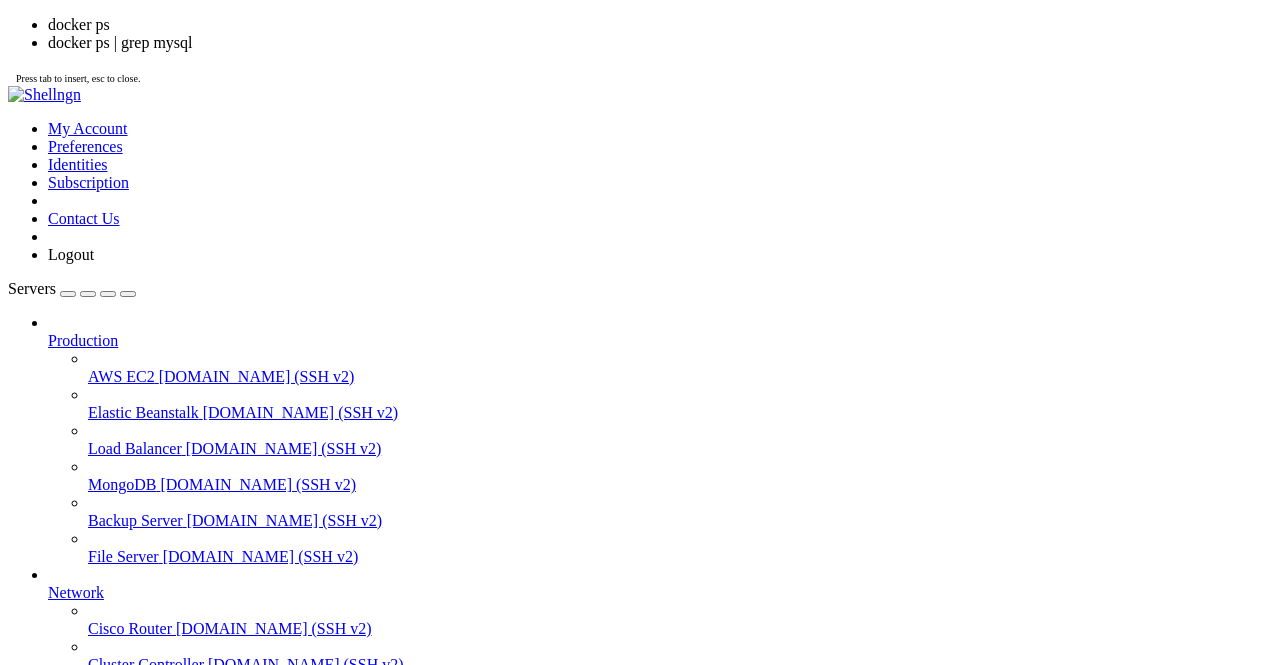 scroll, scrollTop: 204, scrollLeft: 0, axis: vertical 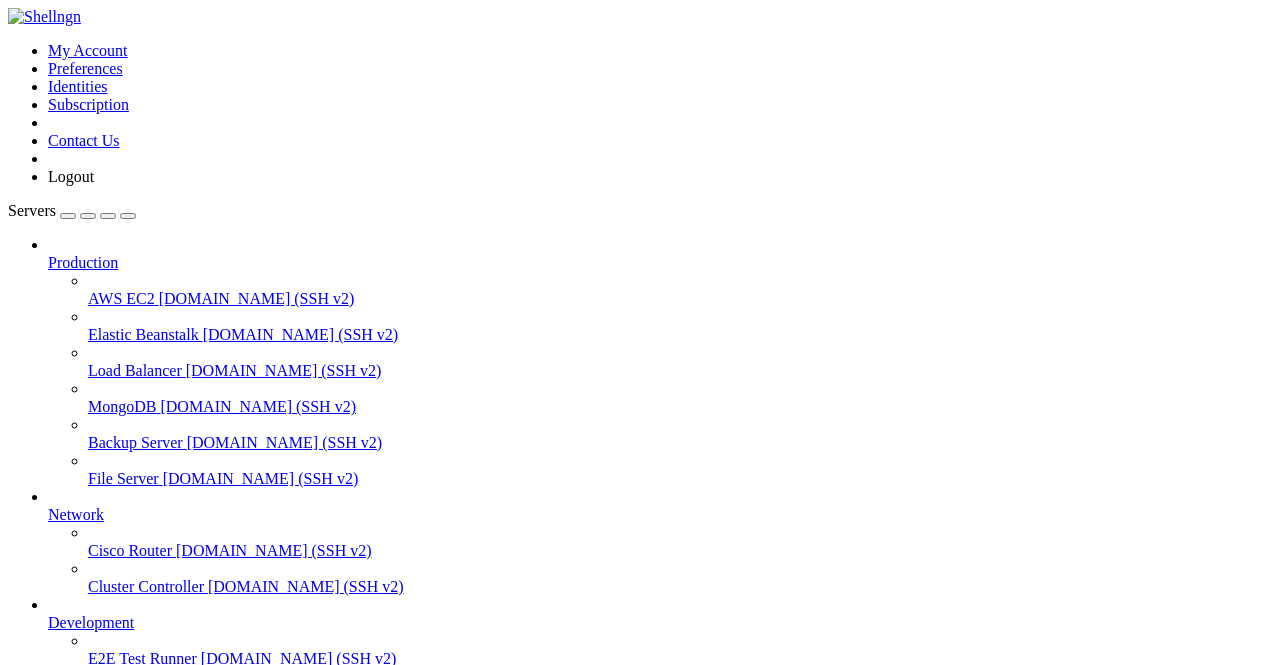 click on "a847d1a981ae   shinobisystems/shinobi:dev   "sh /home/Shinobi/Do…"   4 days ago   Up 4 days   21/tcp, 25/tcp, 443/tcp," 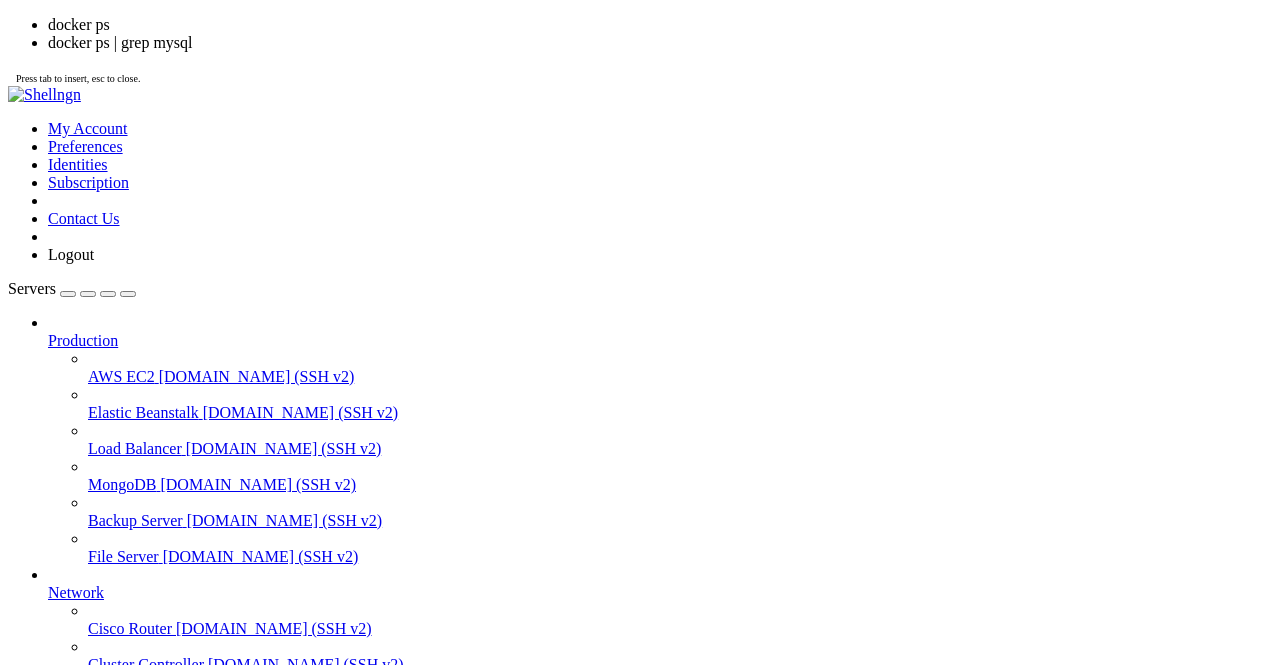 scroll, scrollTop: 493, scrollLeft: 0, axis: vertical 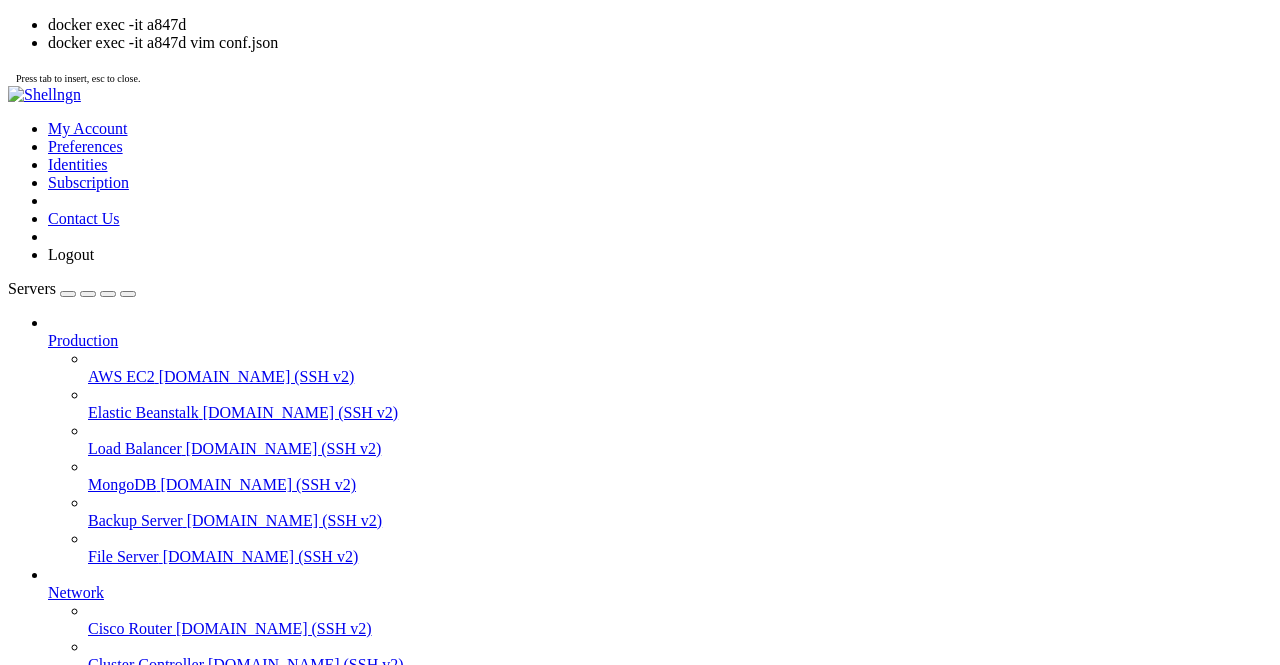 click on "a847d1a981ae   shinobisystems/shinobi:dev   "sh /home/Shinobi/Do…"   4 days ago   Up 4 days   21/tcp, 25/tcp, 443/tcp," 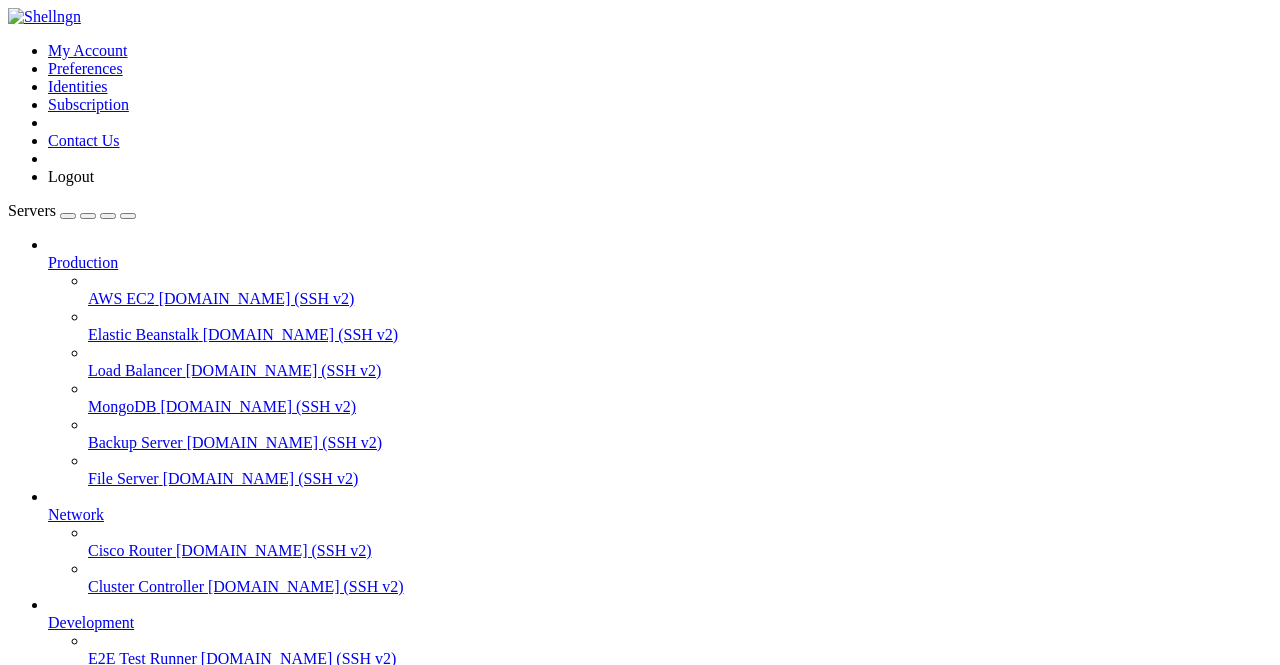 scroll, scrollTop: 2159, scrollLeft: 0, axis: vertical 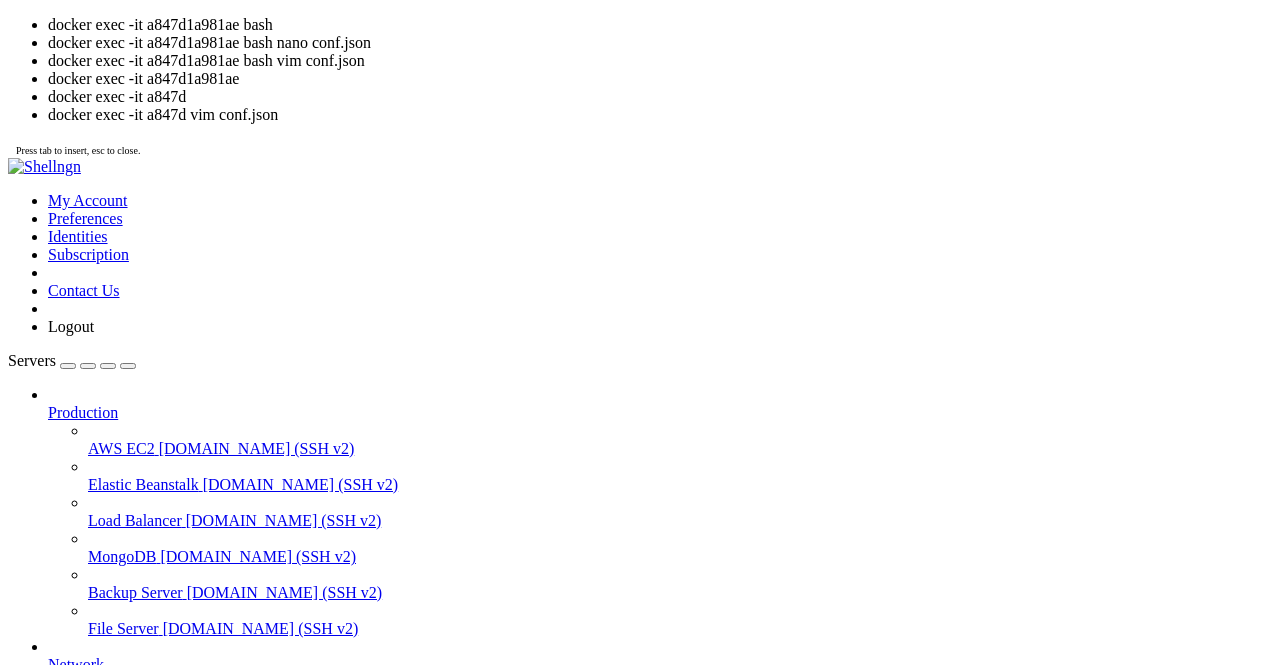 click on "0.0.0.0:8080->8080/tcp, :::8080->8080/tcp   shinobi" 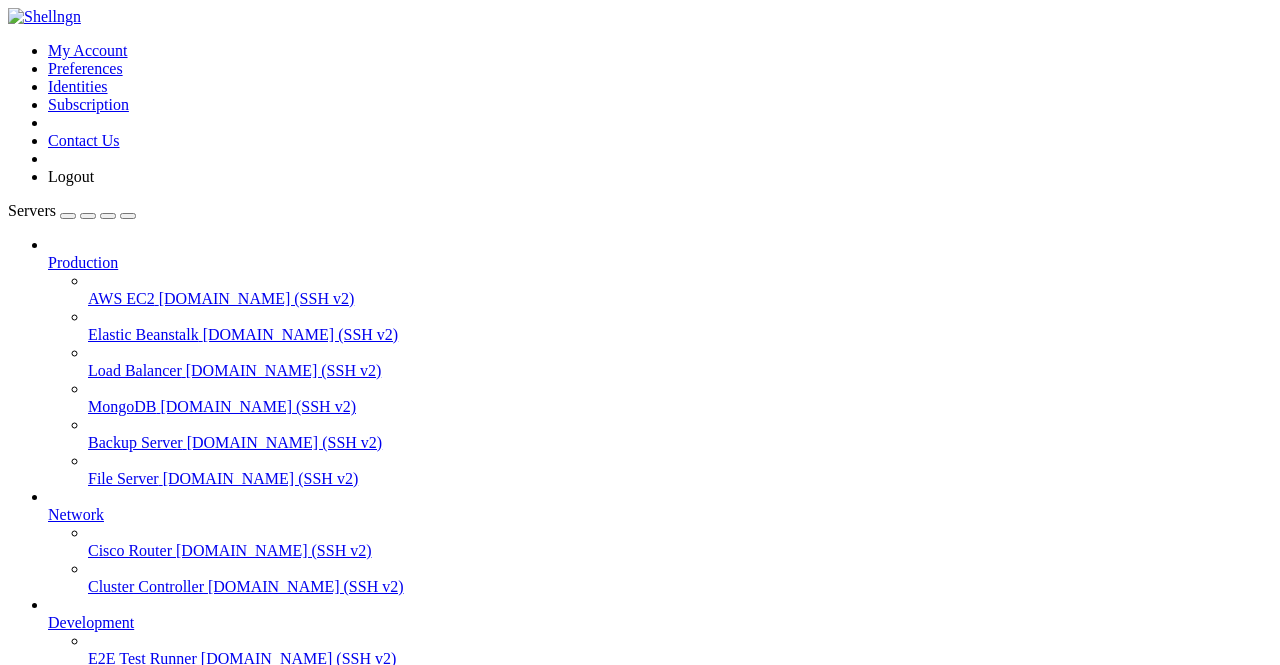 scroll, scrollTop: 295, scrollLeft: 0, axis: vertical 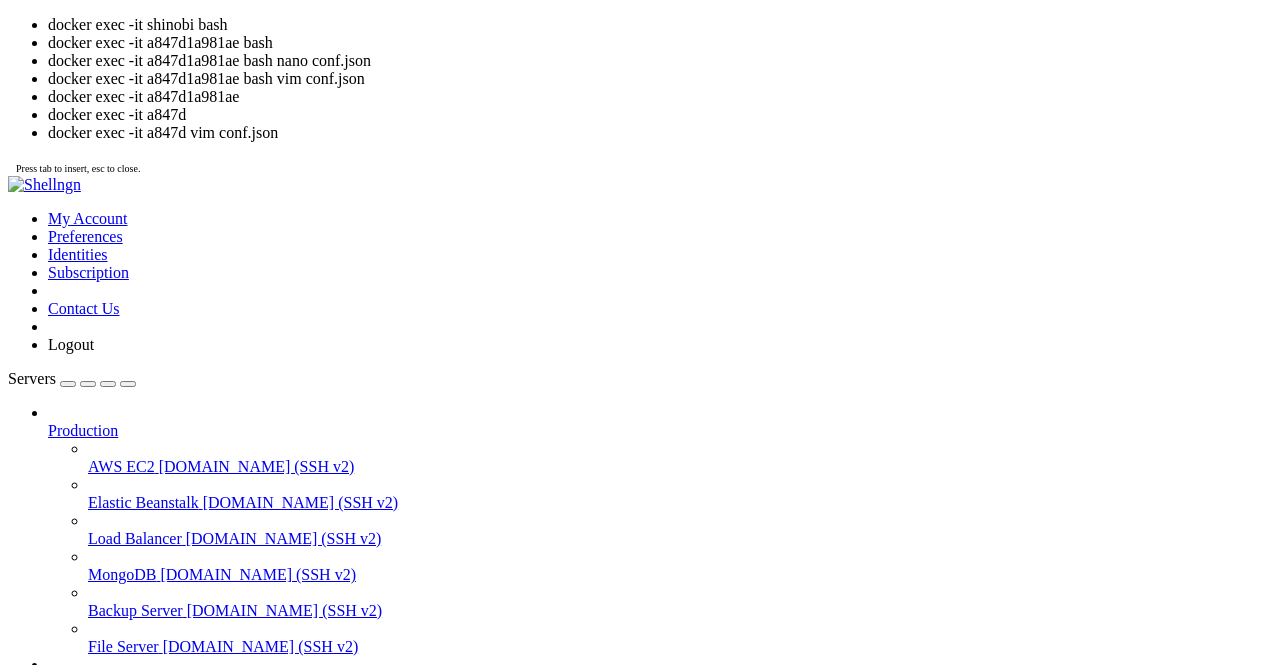 click on "ubuntu@shinobi : ~ $ docker cp conf.json shinobi:/home/Shinobi/conf.json" 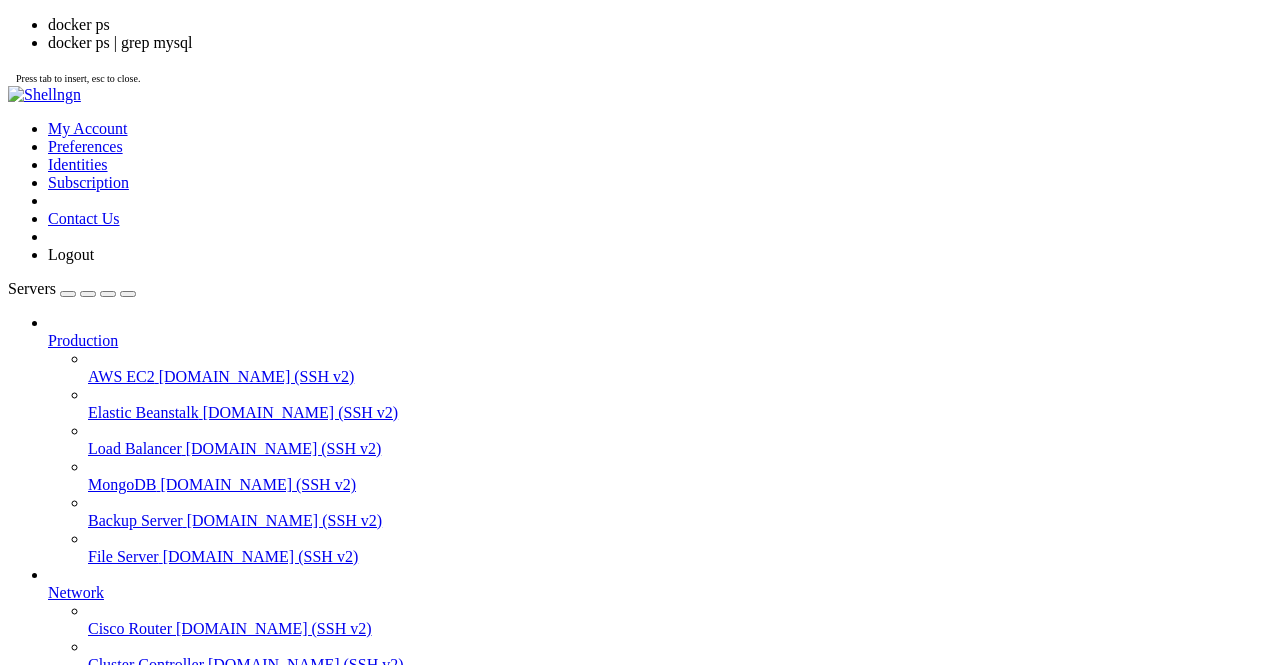 scroll, scrollTop: 272, scrollLeft: 0, axis: vertical 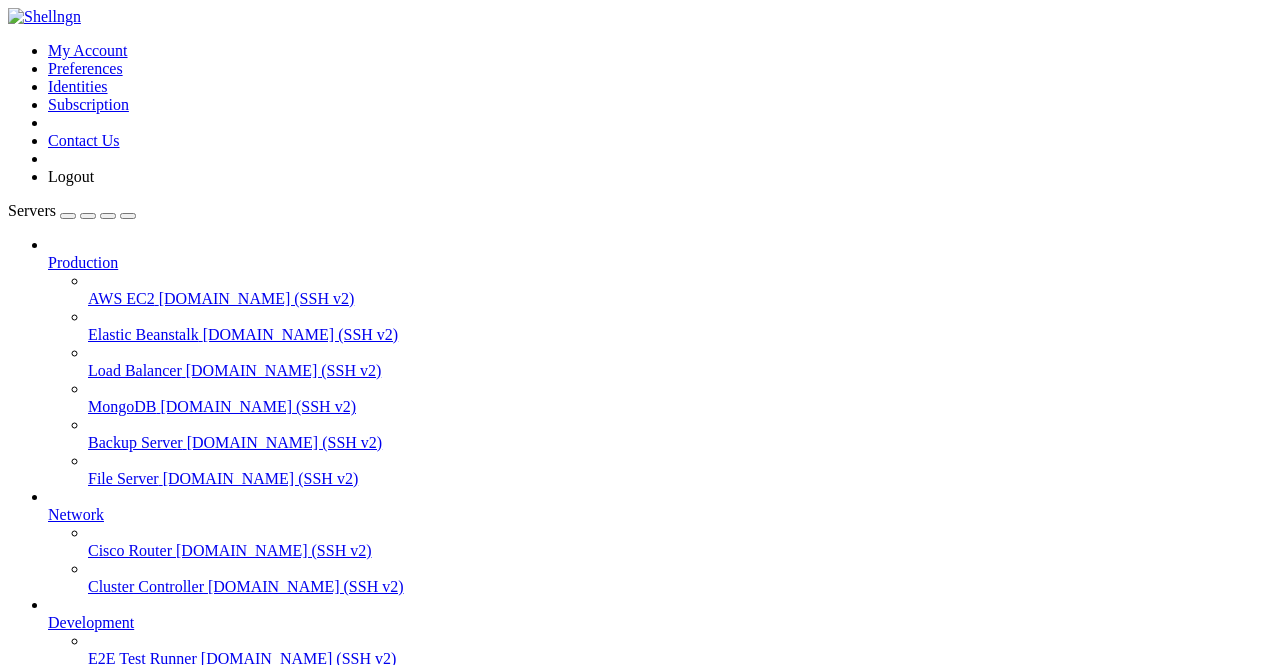 click on "exit" 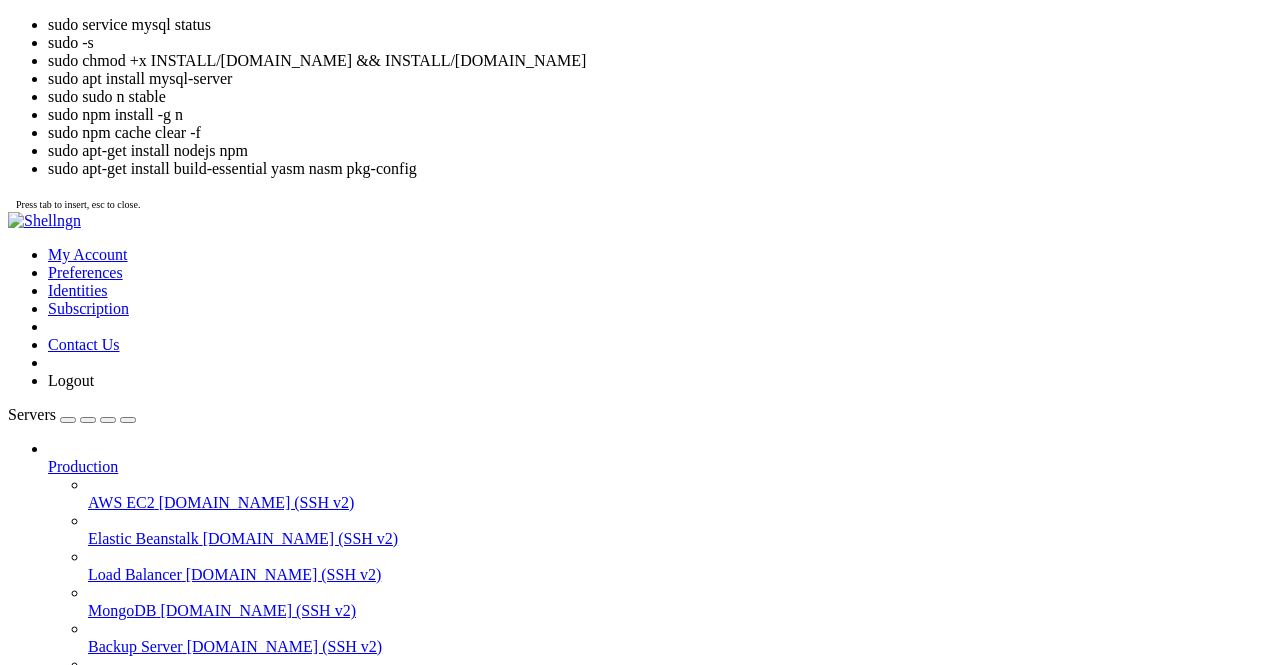click on "drwxrwxr-x  3 ubuntu ubuntu 4.0K [DATE] 06:04  sql" 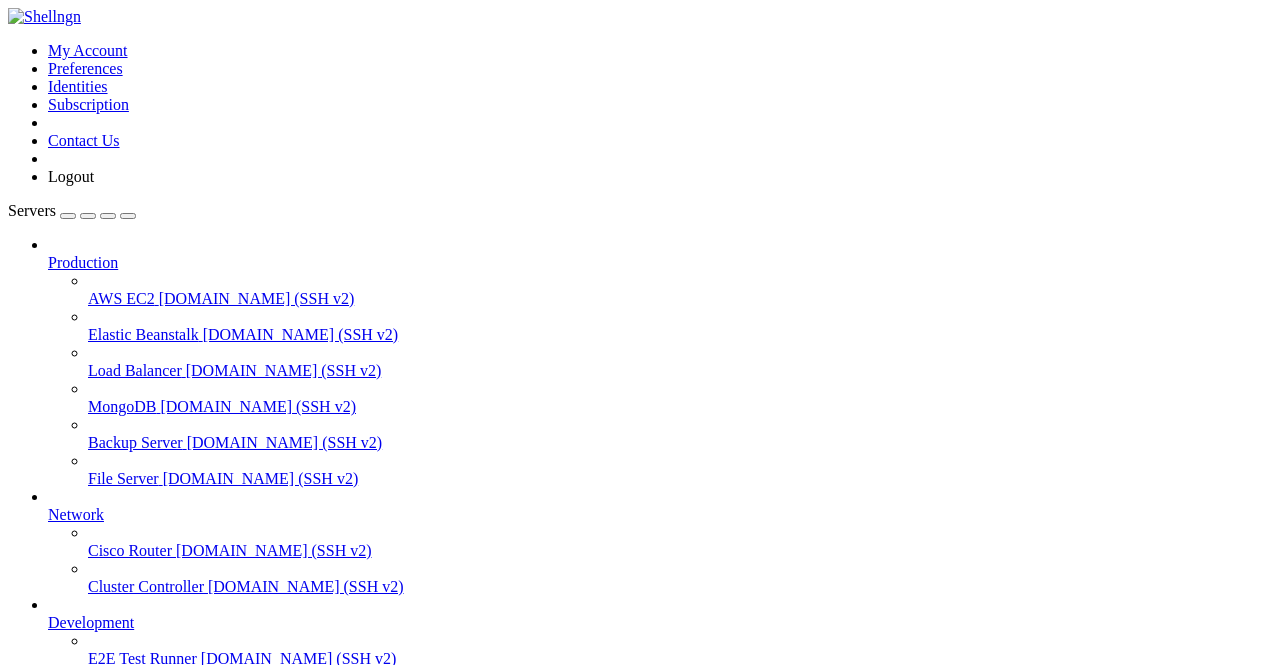 scroll, scrollTop: 3094, scrollLeft: 0, axis: vertical 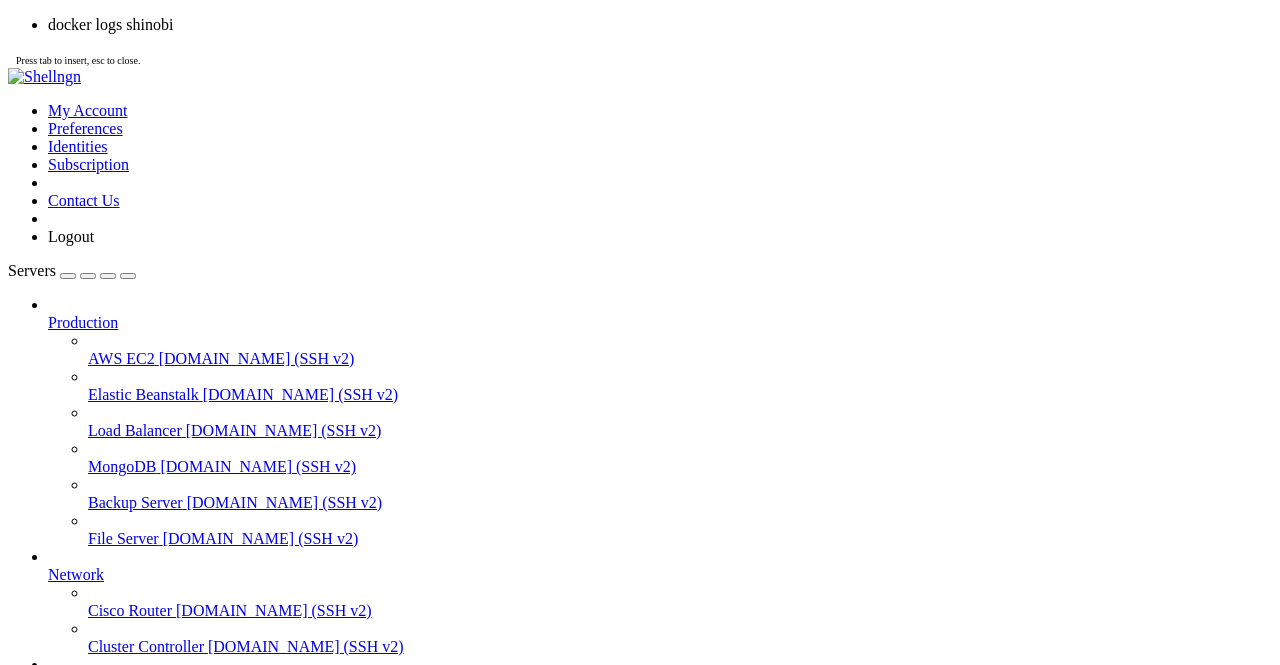 click 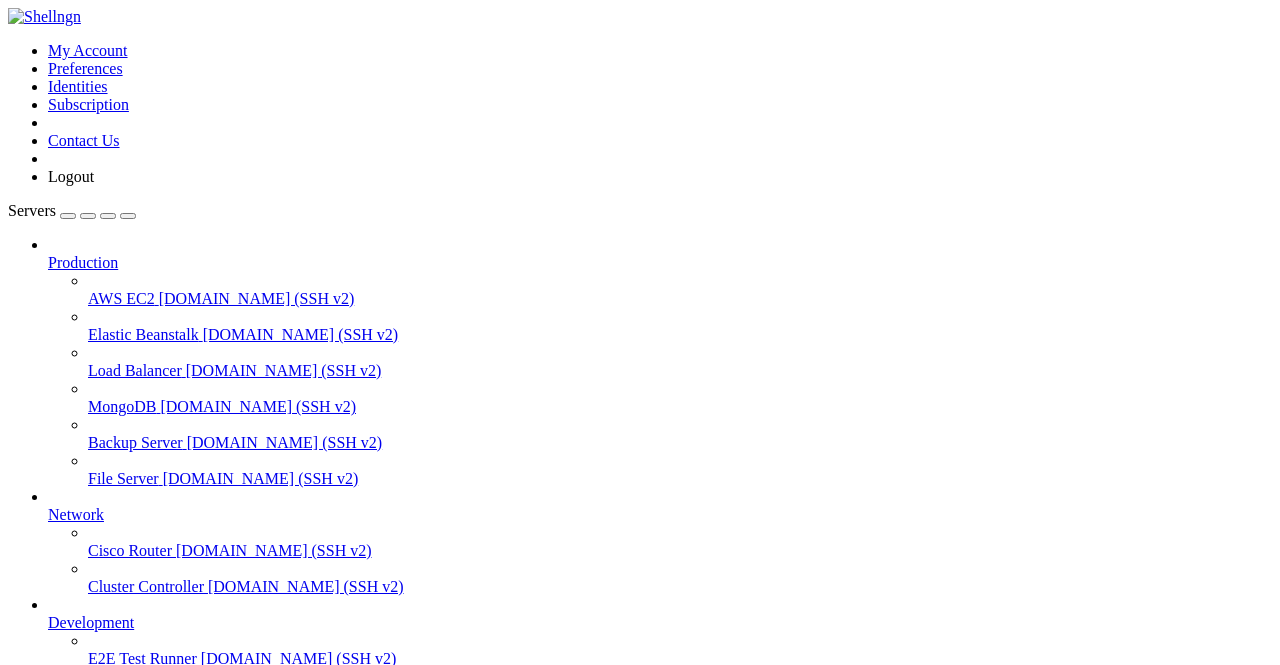 scroll, scrollTop: 31856, scrollLeft: 0, axis: vertical 